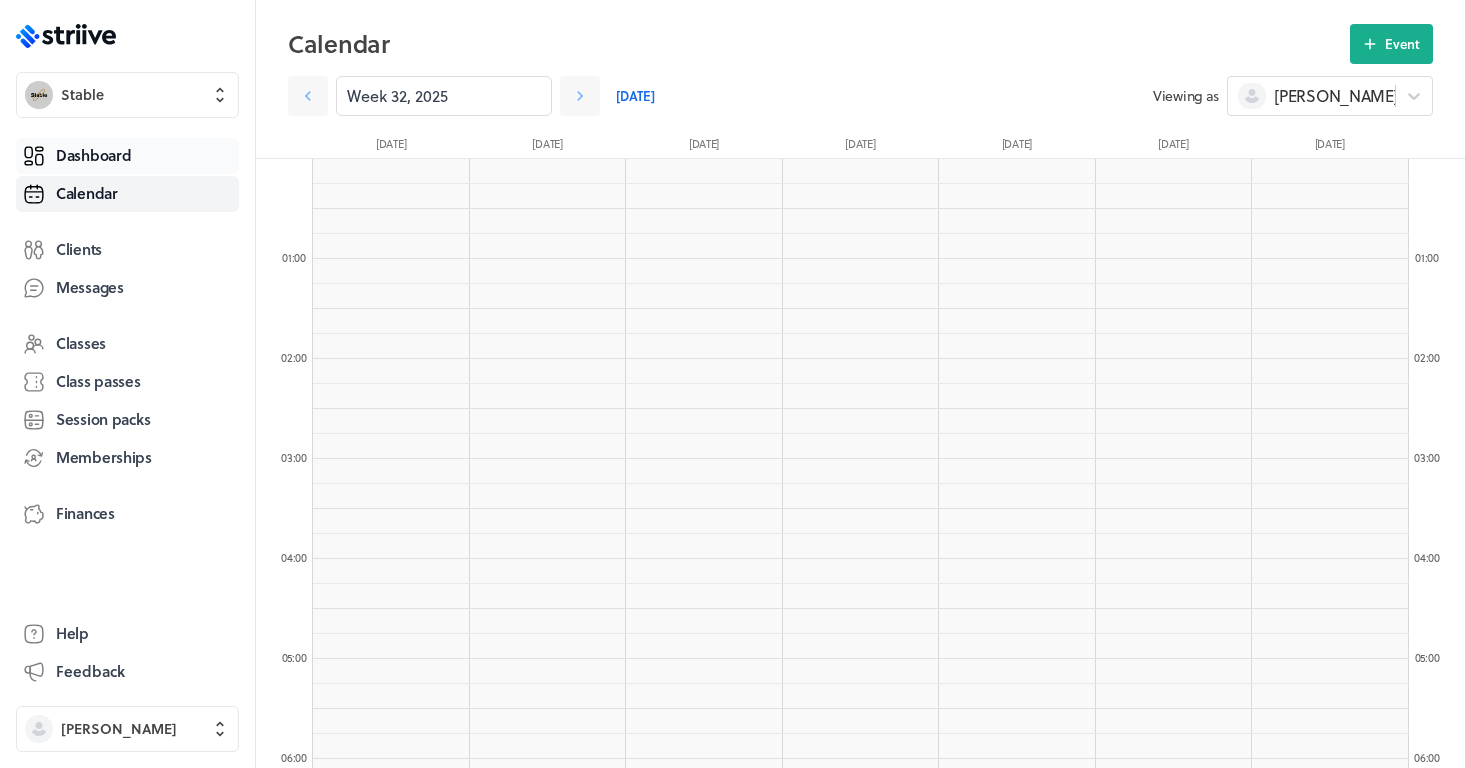 scroll, scrollTop: 748, scrollLeft: 0, axis: vertical 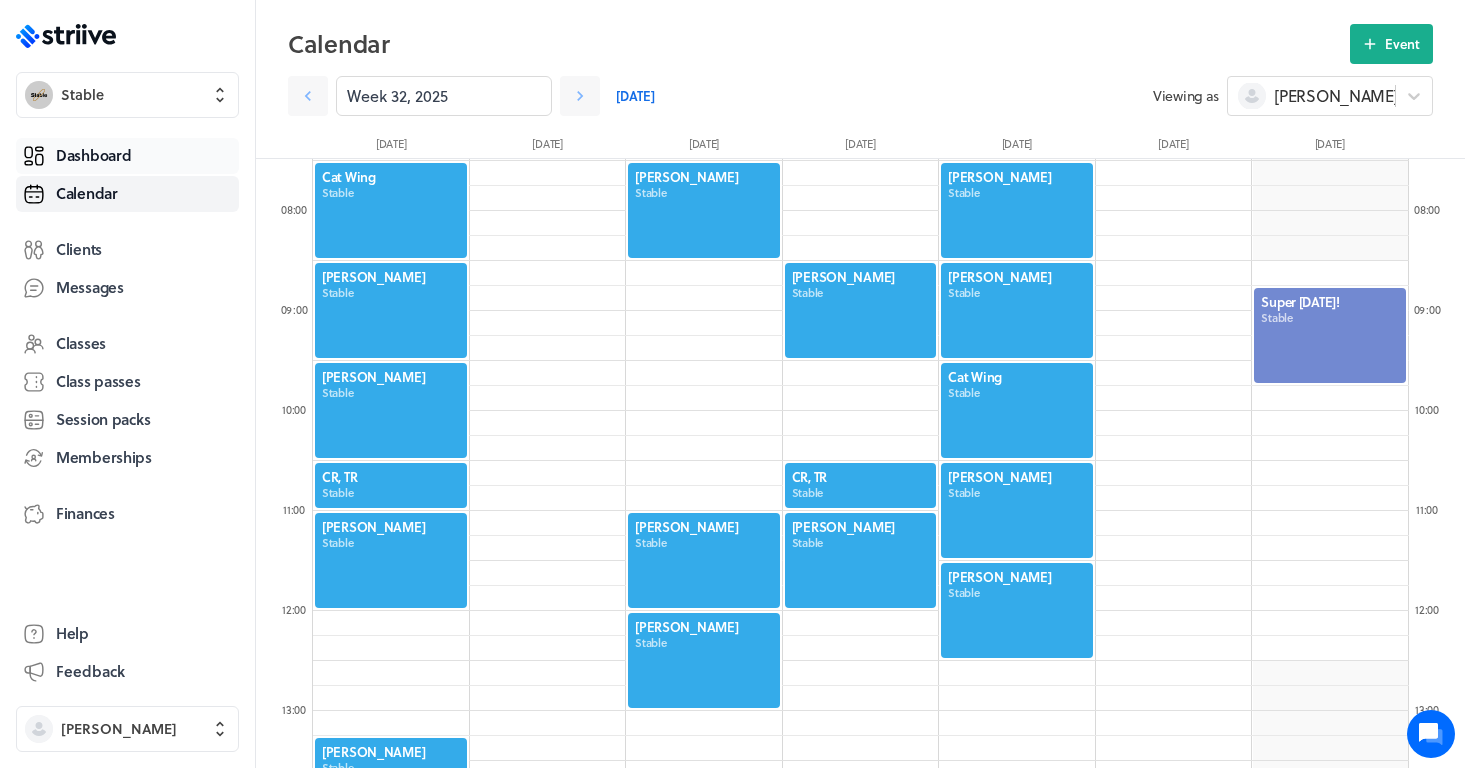 click on "Dashboard" at bounding box center (93, 155) 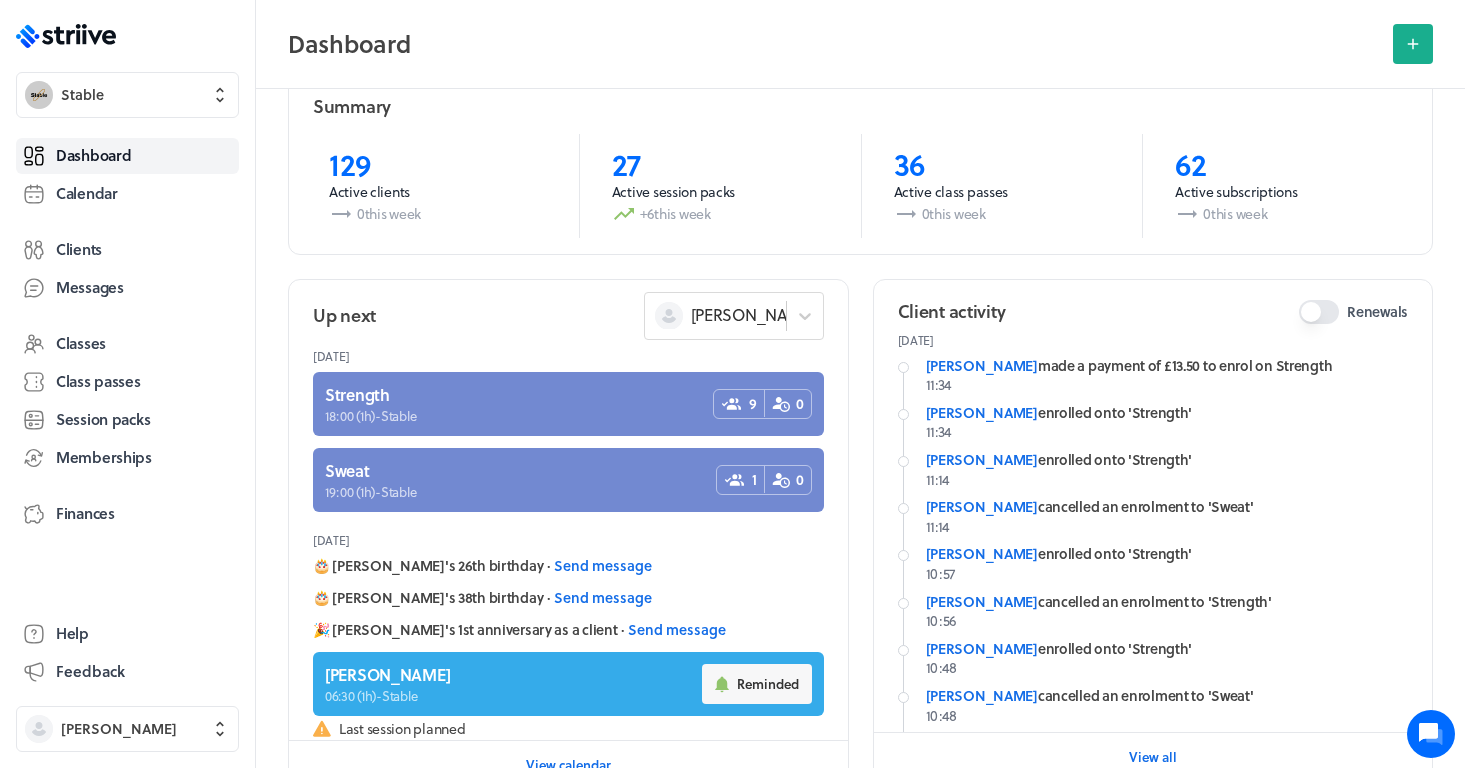 scroll, scrollTop: 53, scrollLeft: 0, axis: vertical 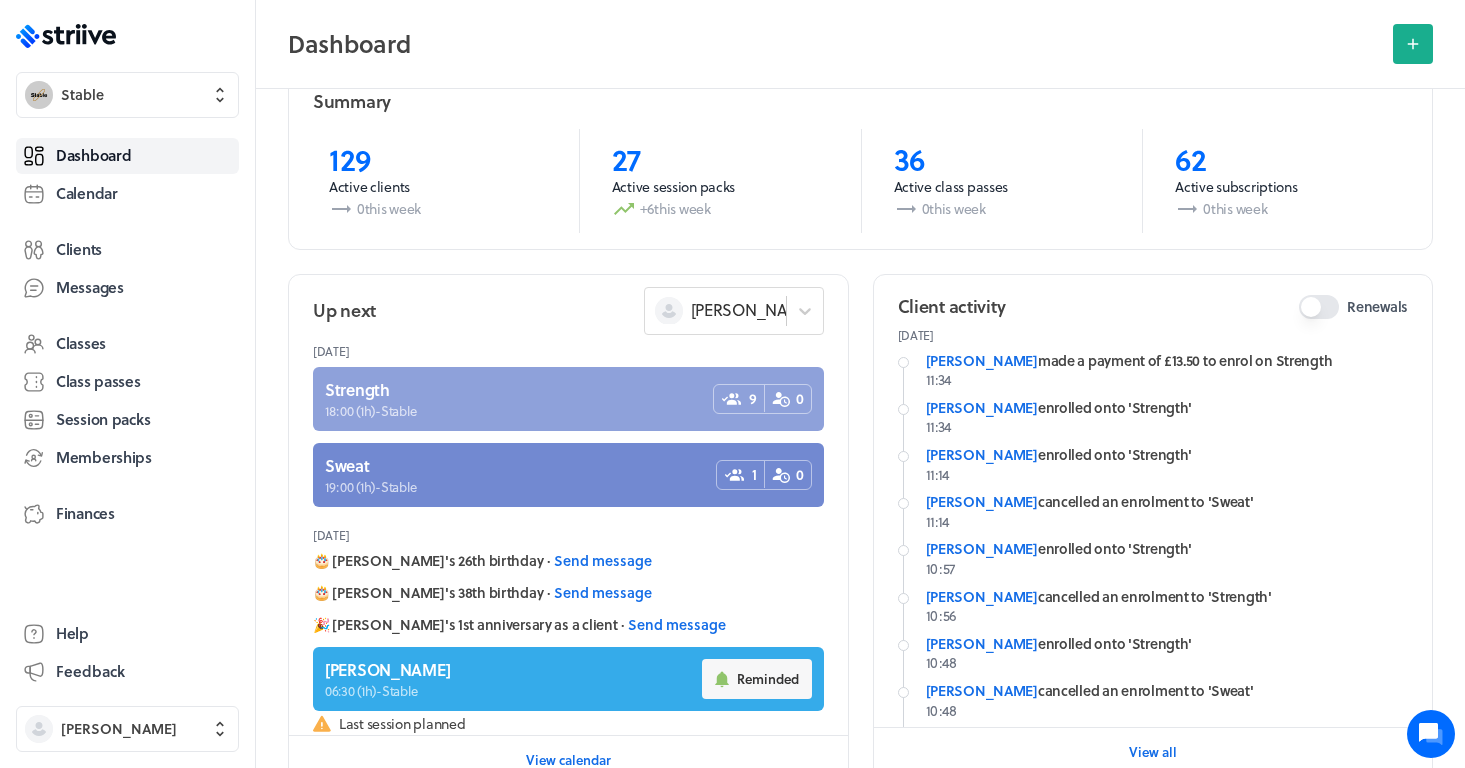 click at bounding box center [568, 399] 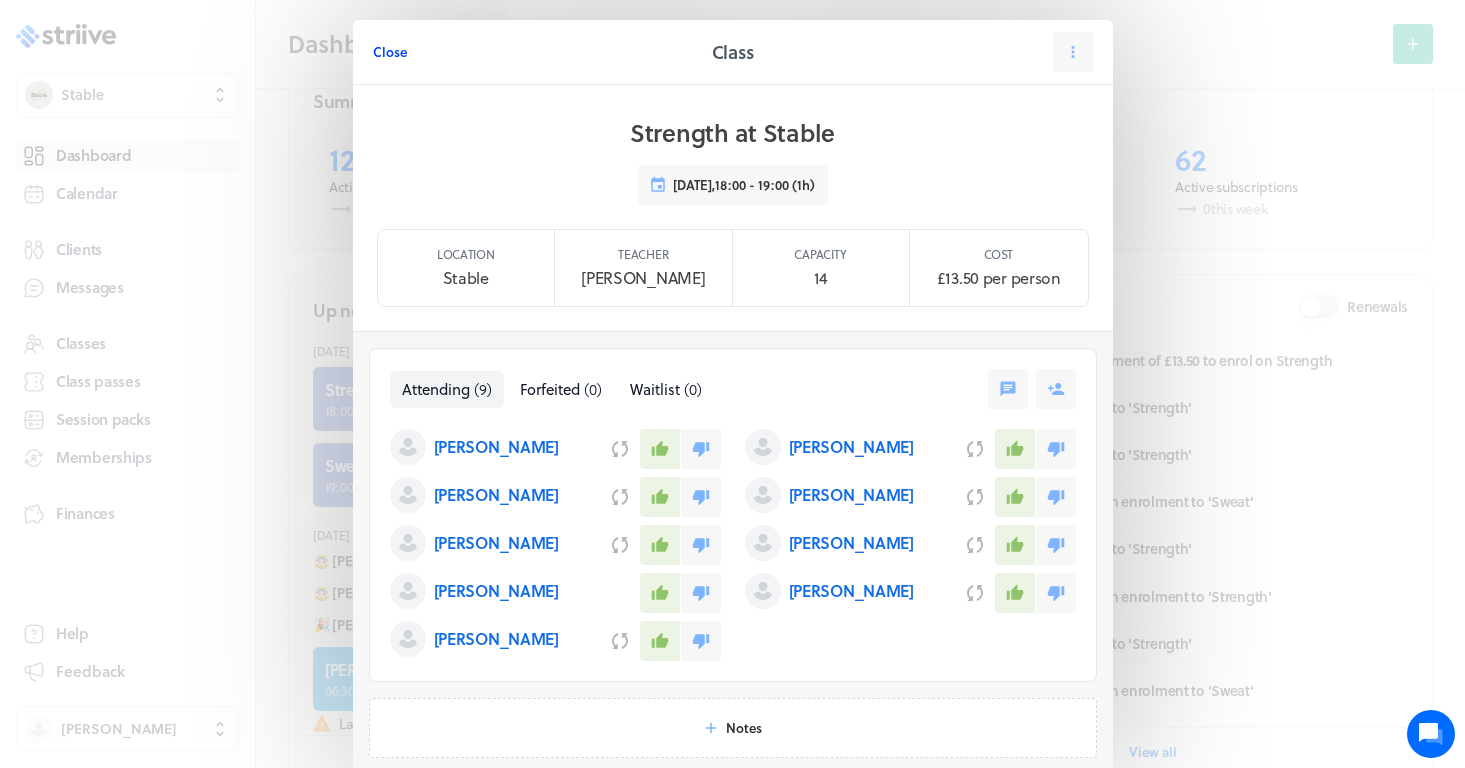 click on "Close" at bounding box center (390, 52) 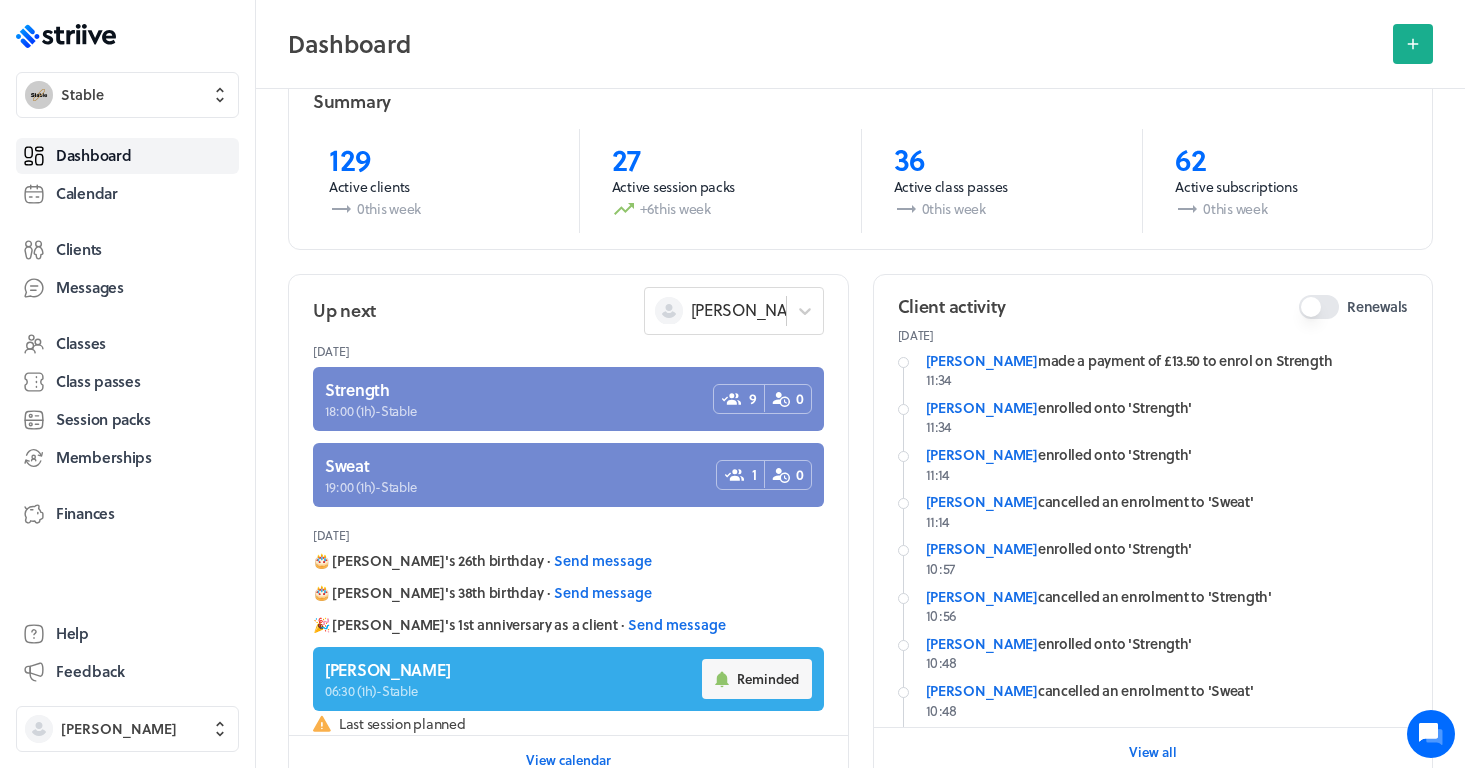 scroll, scrollTop: 0, scrollLeft: 0, axis: both 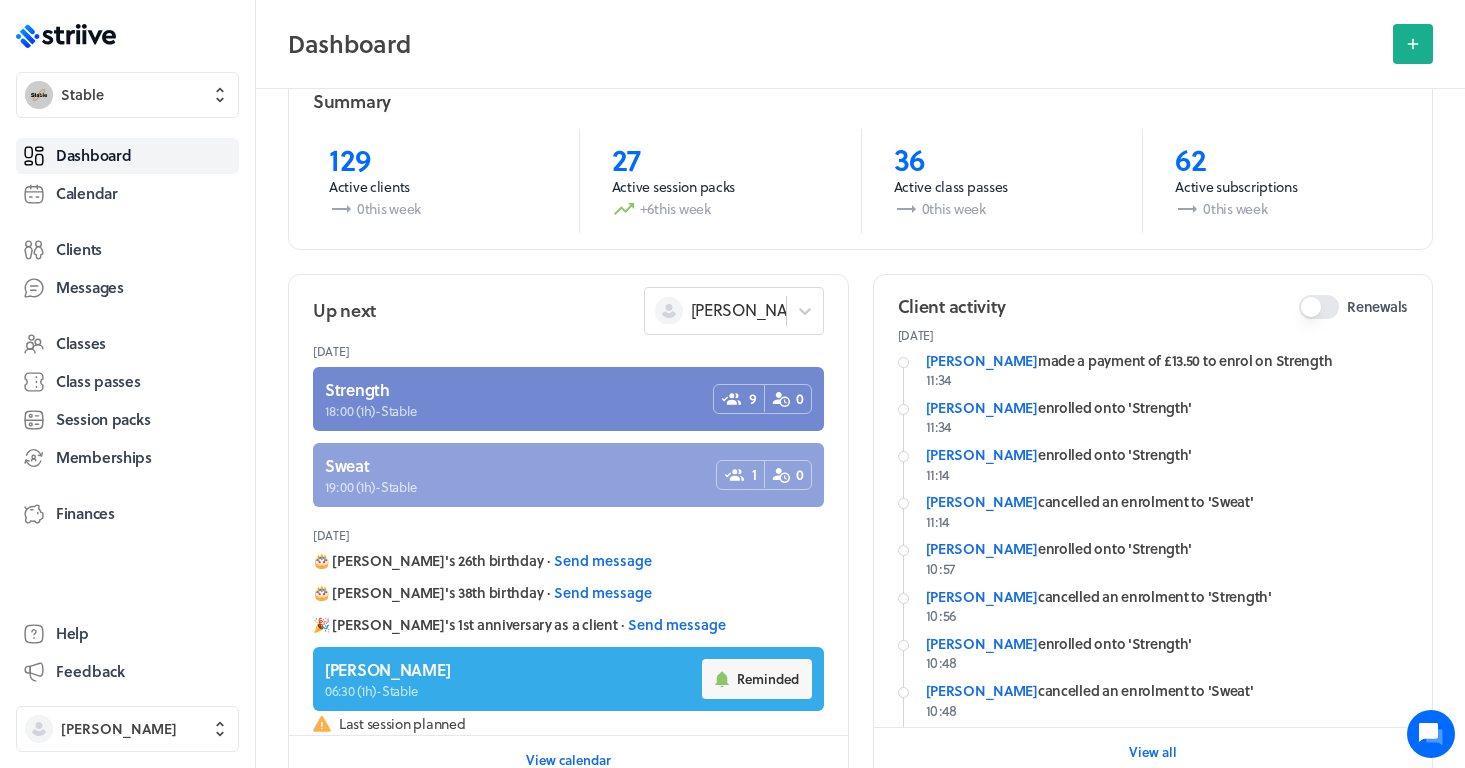 click at bounding box center [568, 475] 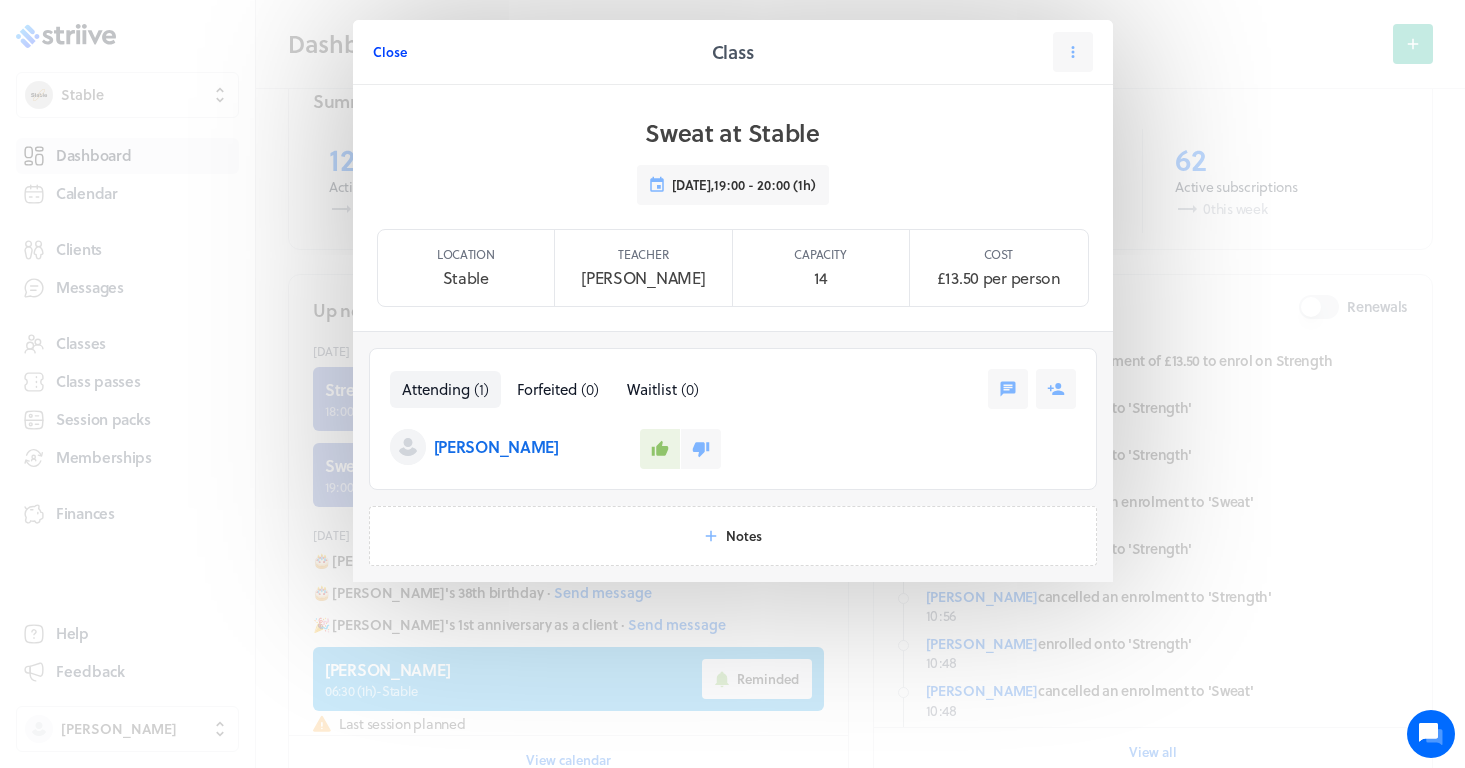 click on "Close" at bounding box center (390, 52) 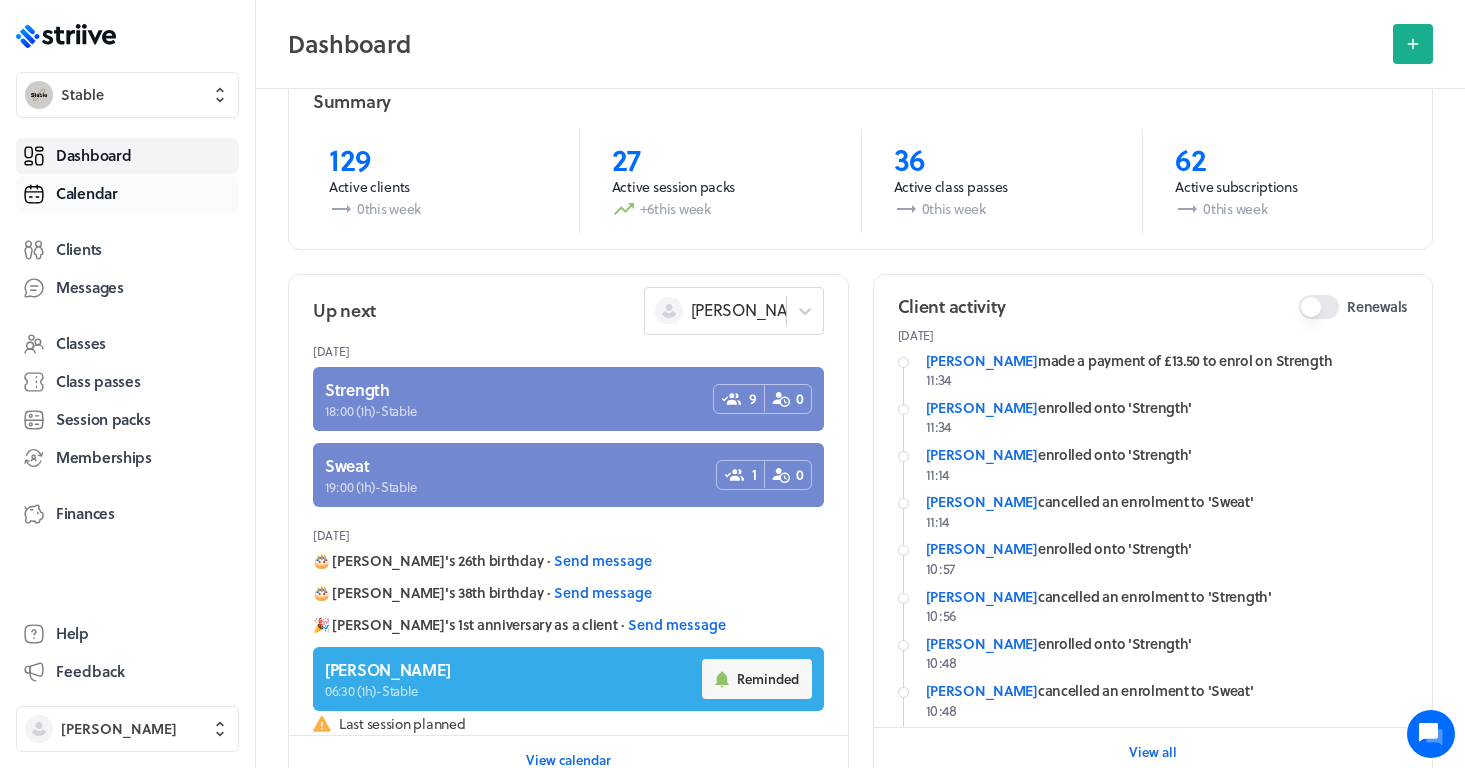 click on "Calendar" at bounding box center [127, 194] 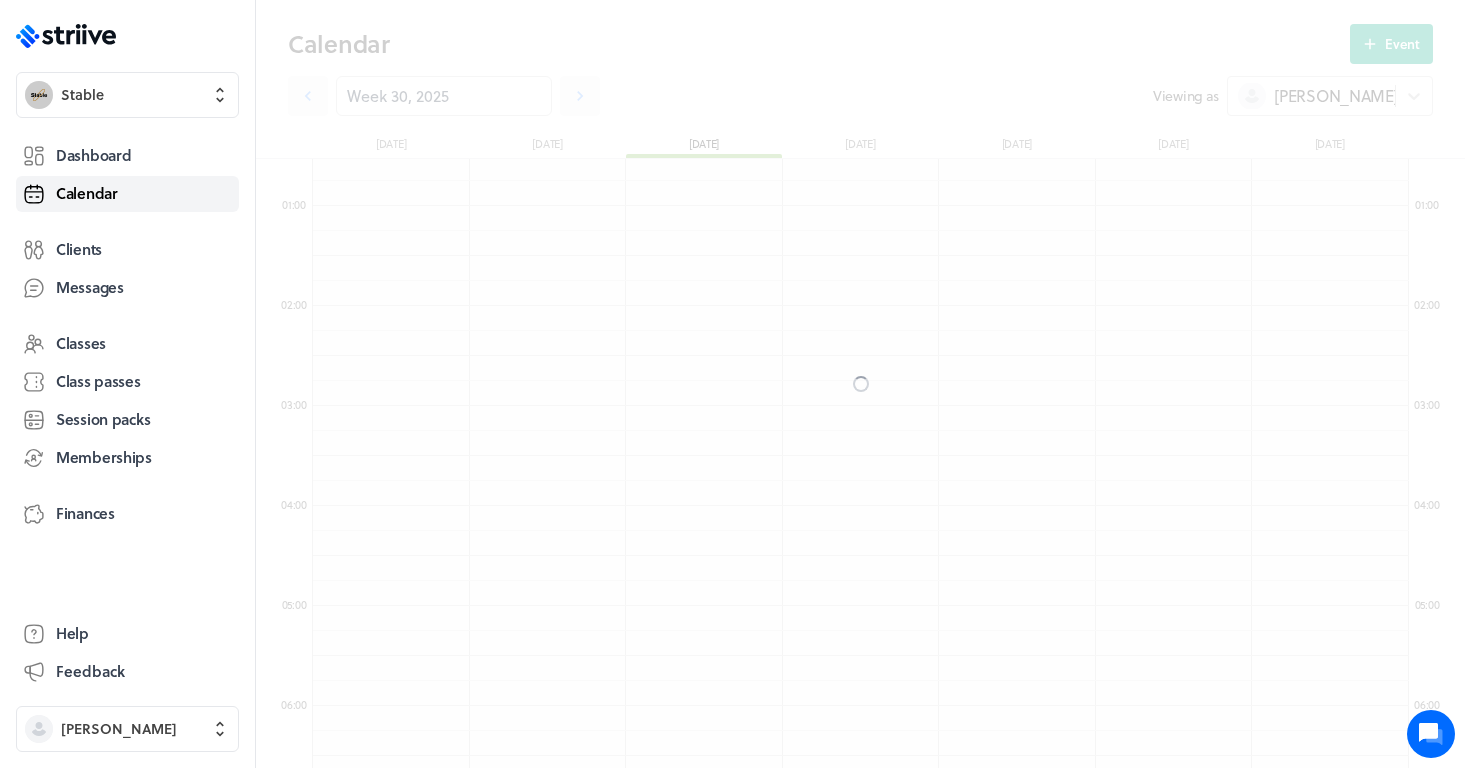 scroll, scrollTop: 600, scrollLeft: 0, axis: vertical 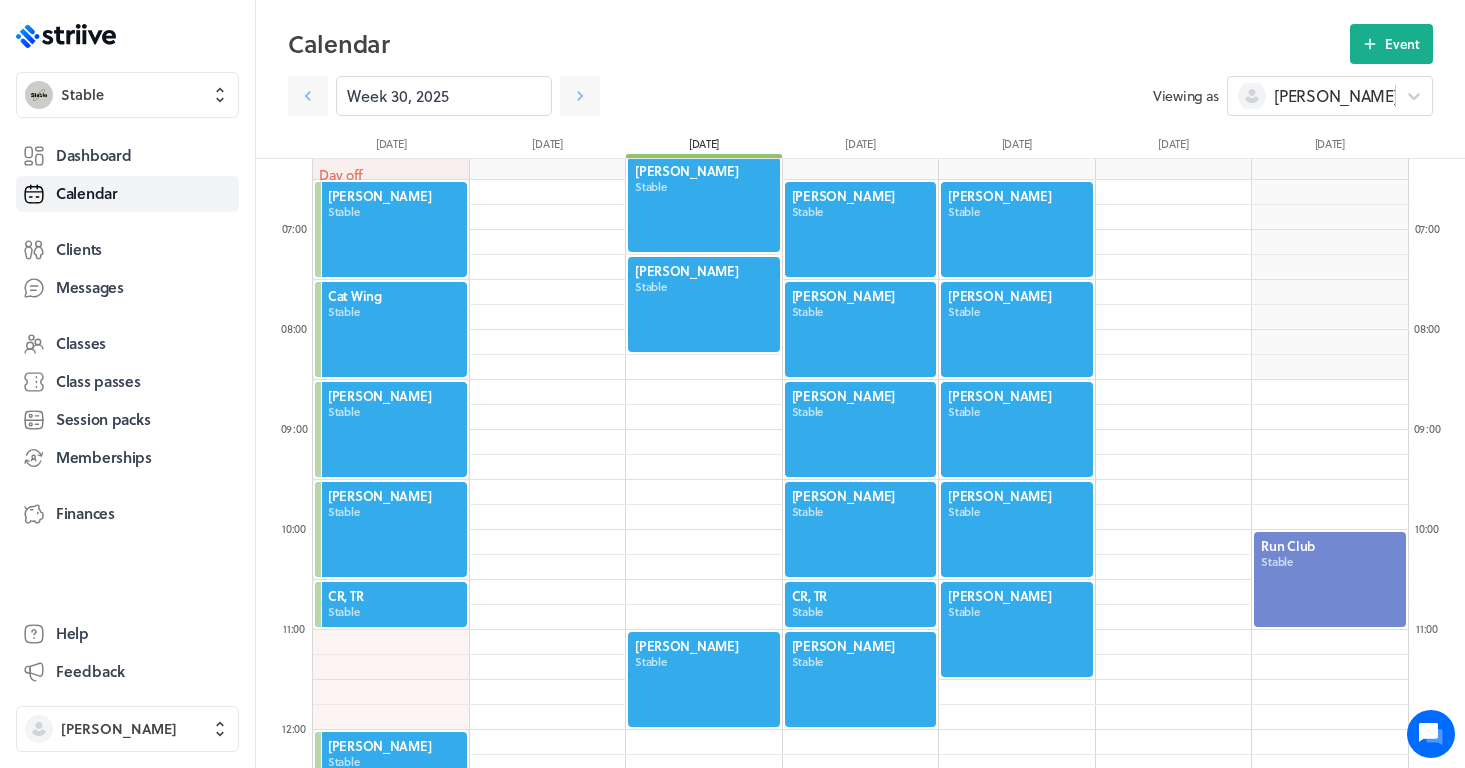 click 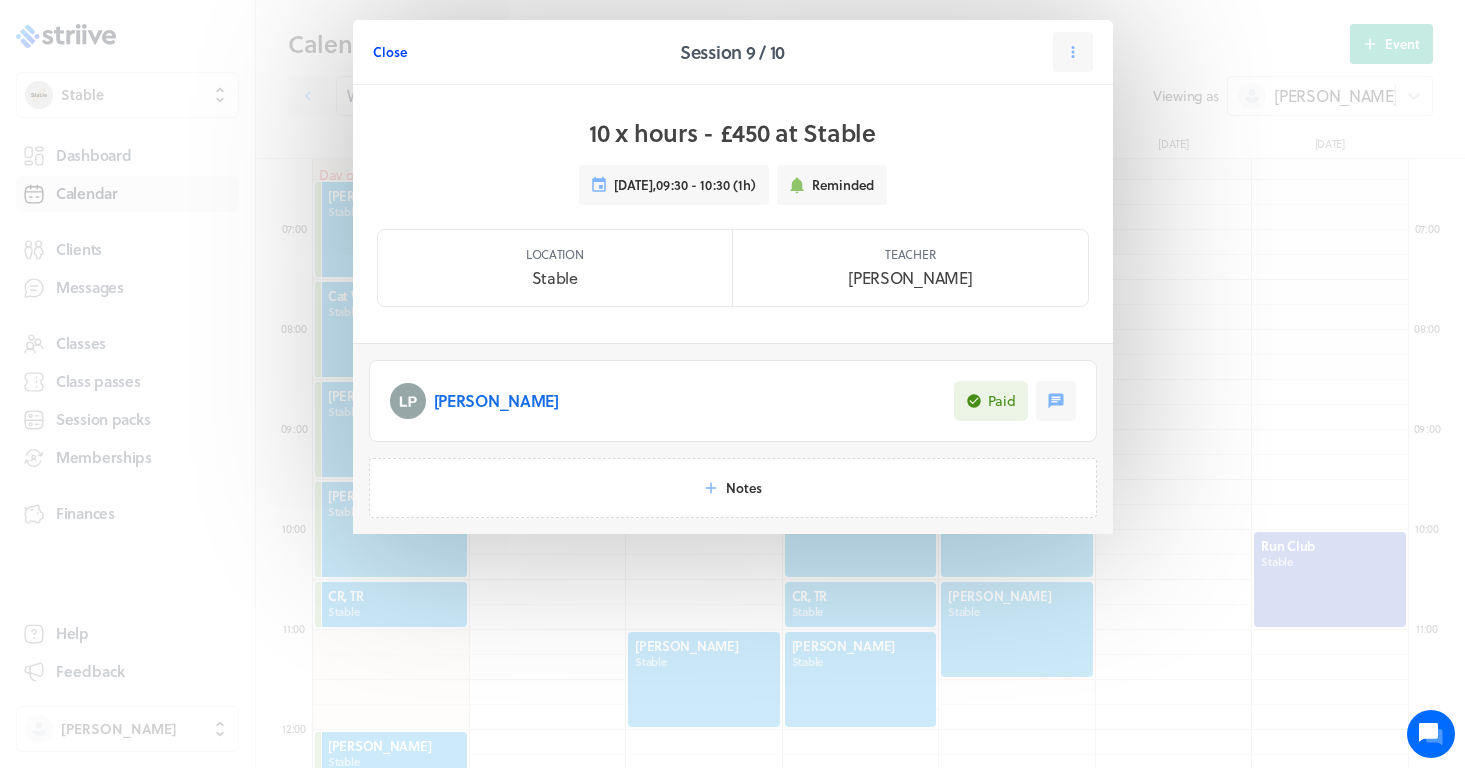 click on "Close" at bounding box center [390, 52] 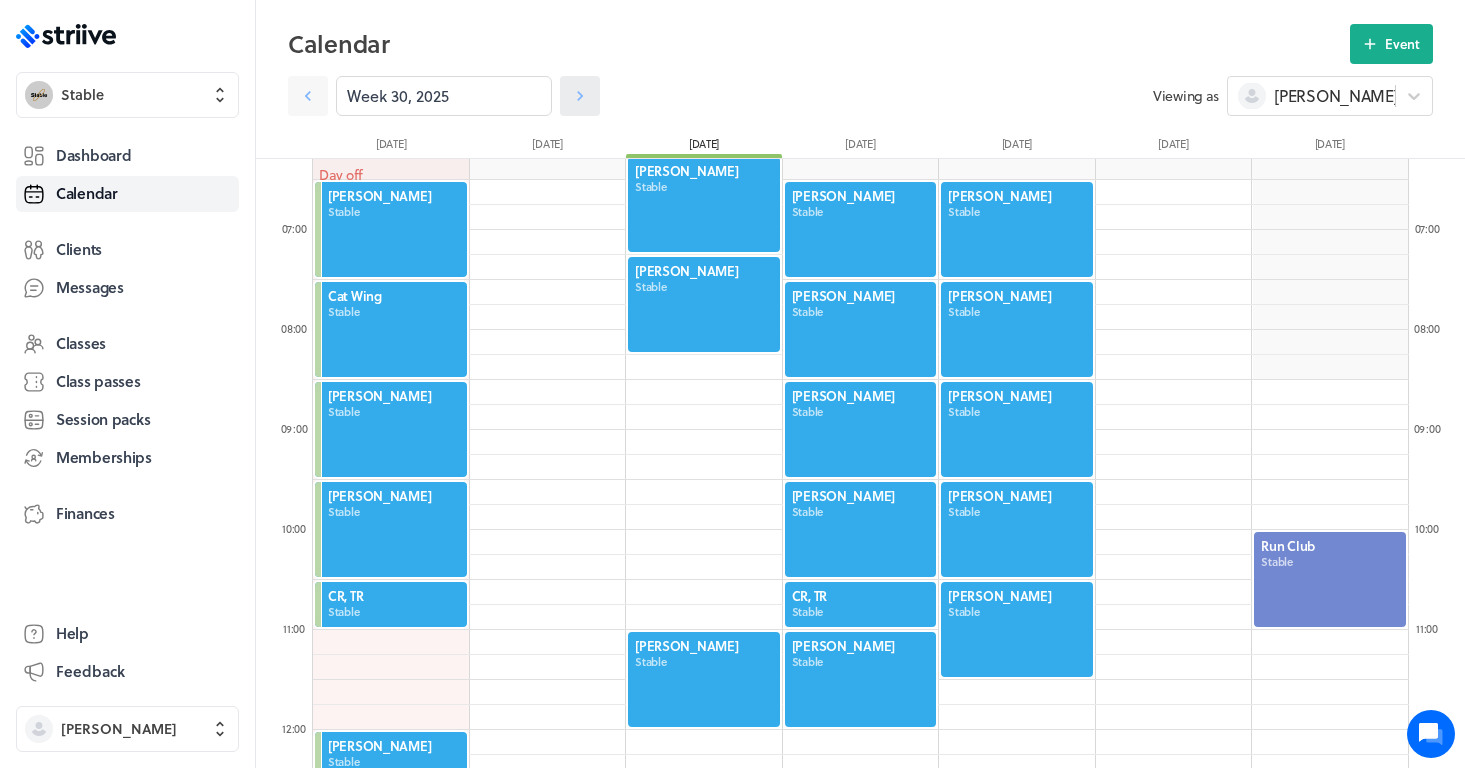 click 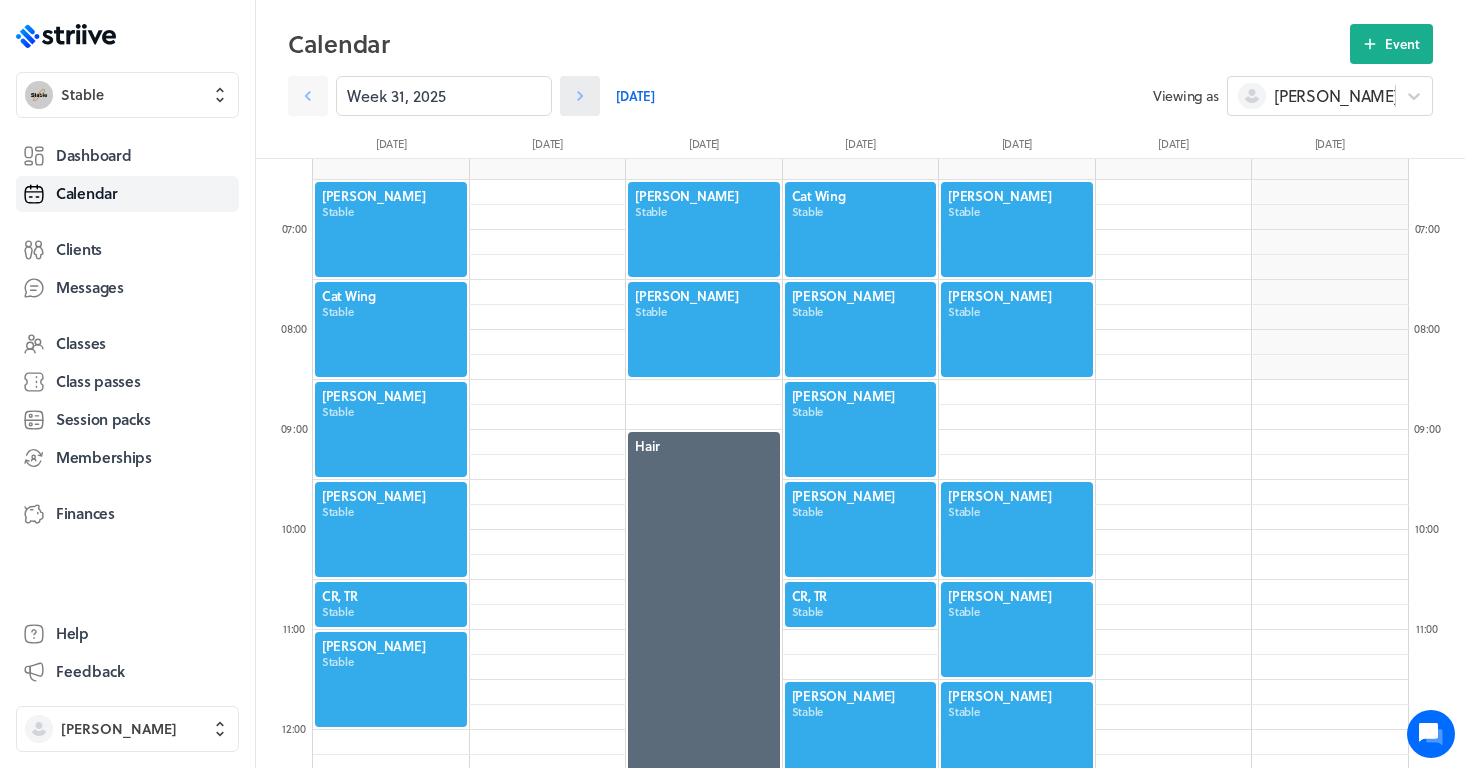 click 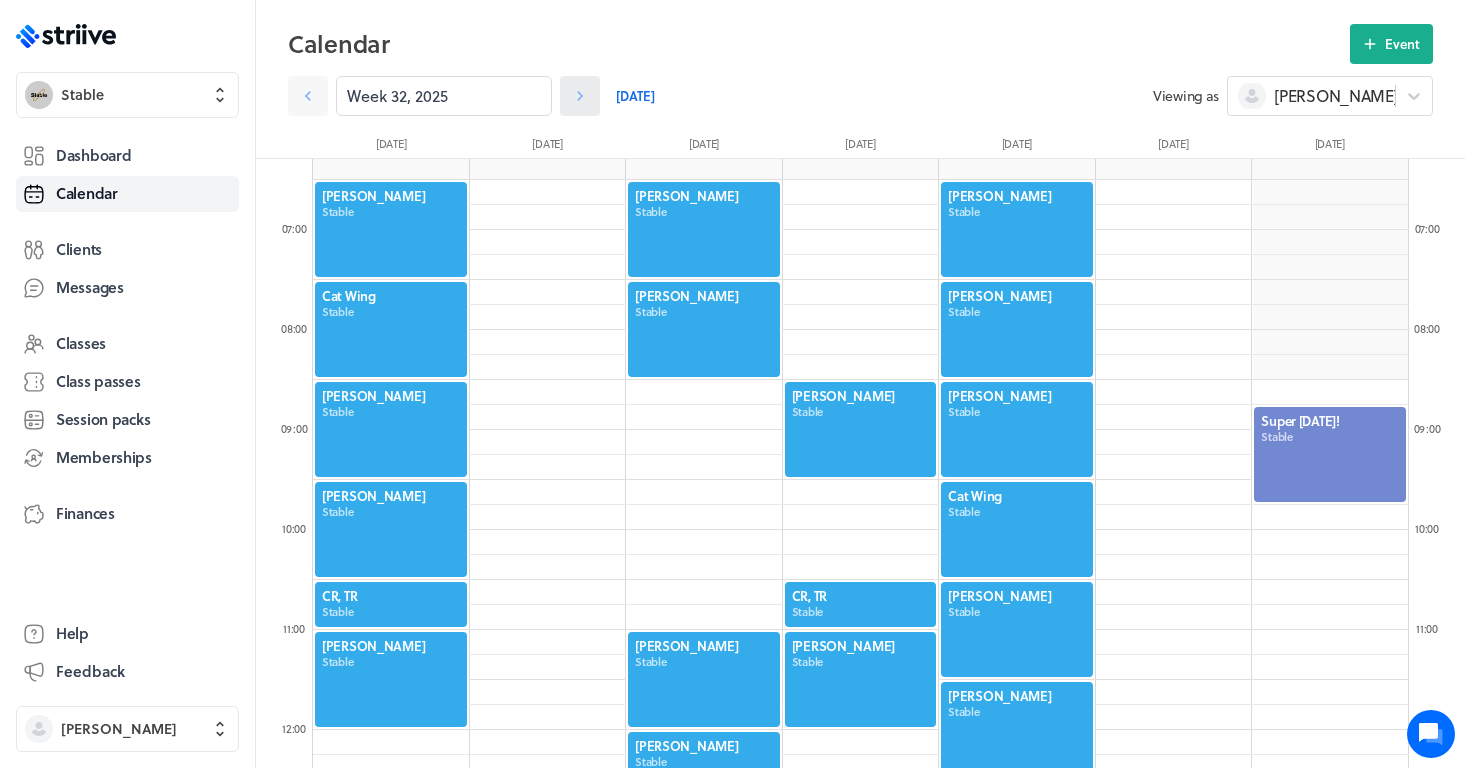 click 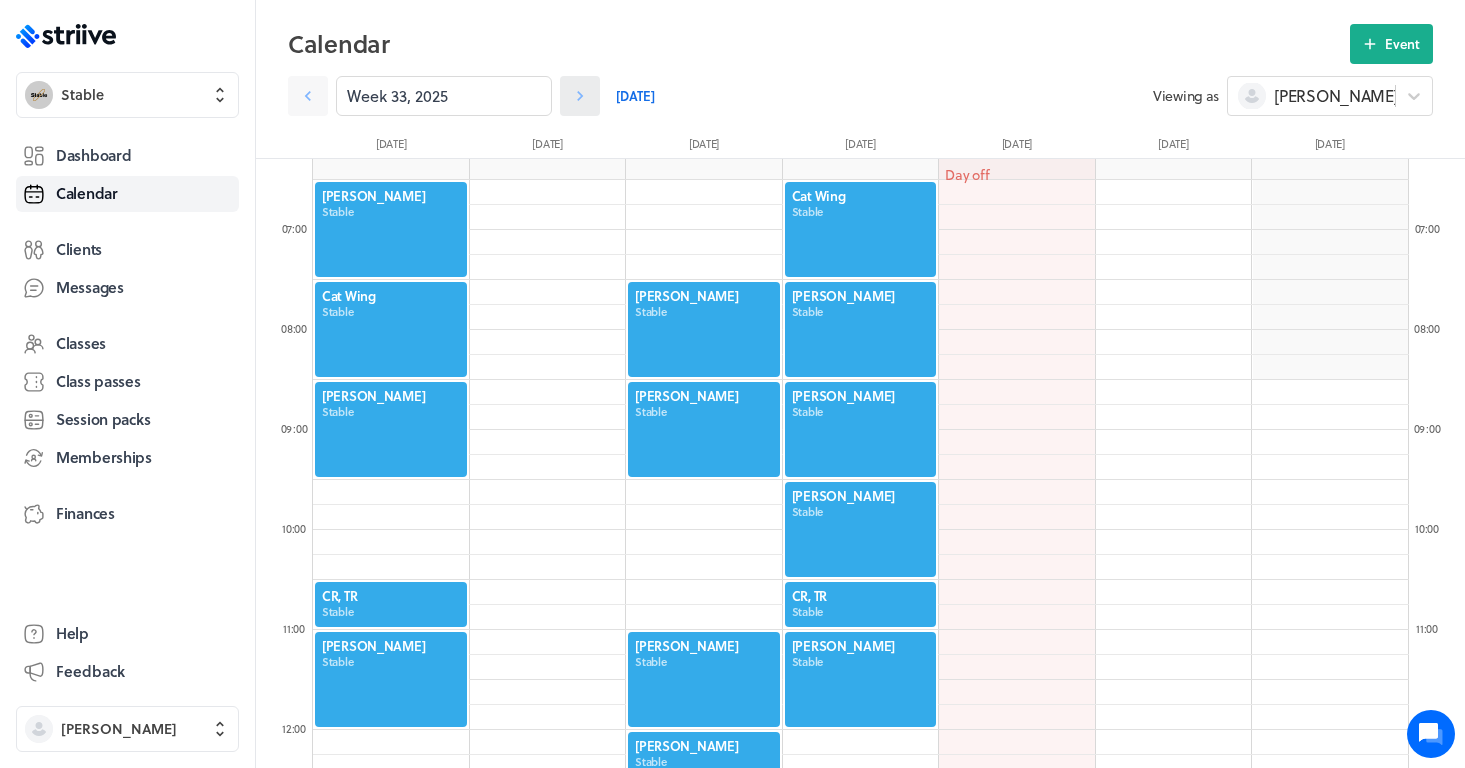 click 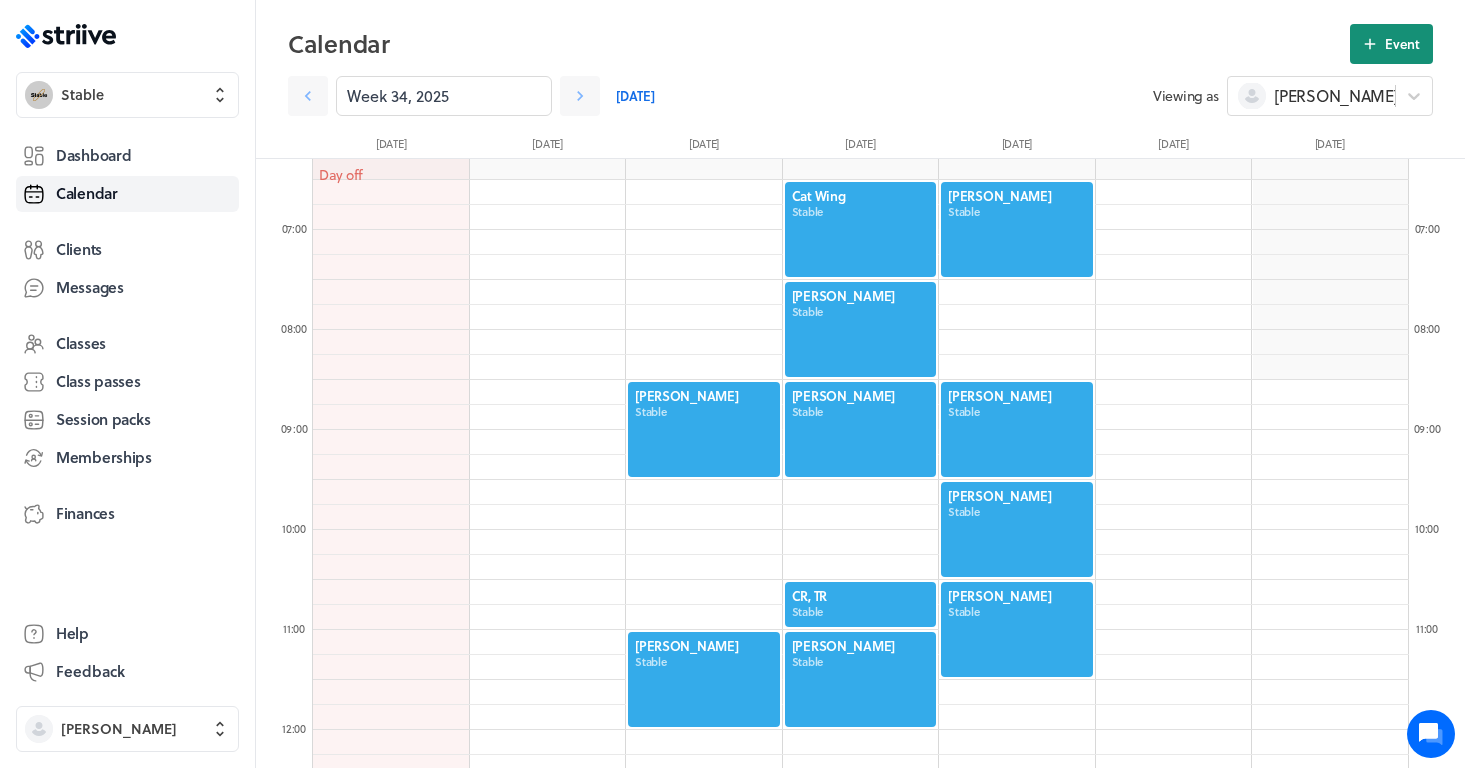 click on "Event" at bounding box center [1402, 44] 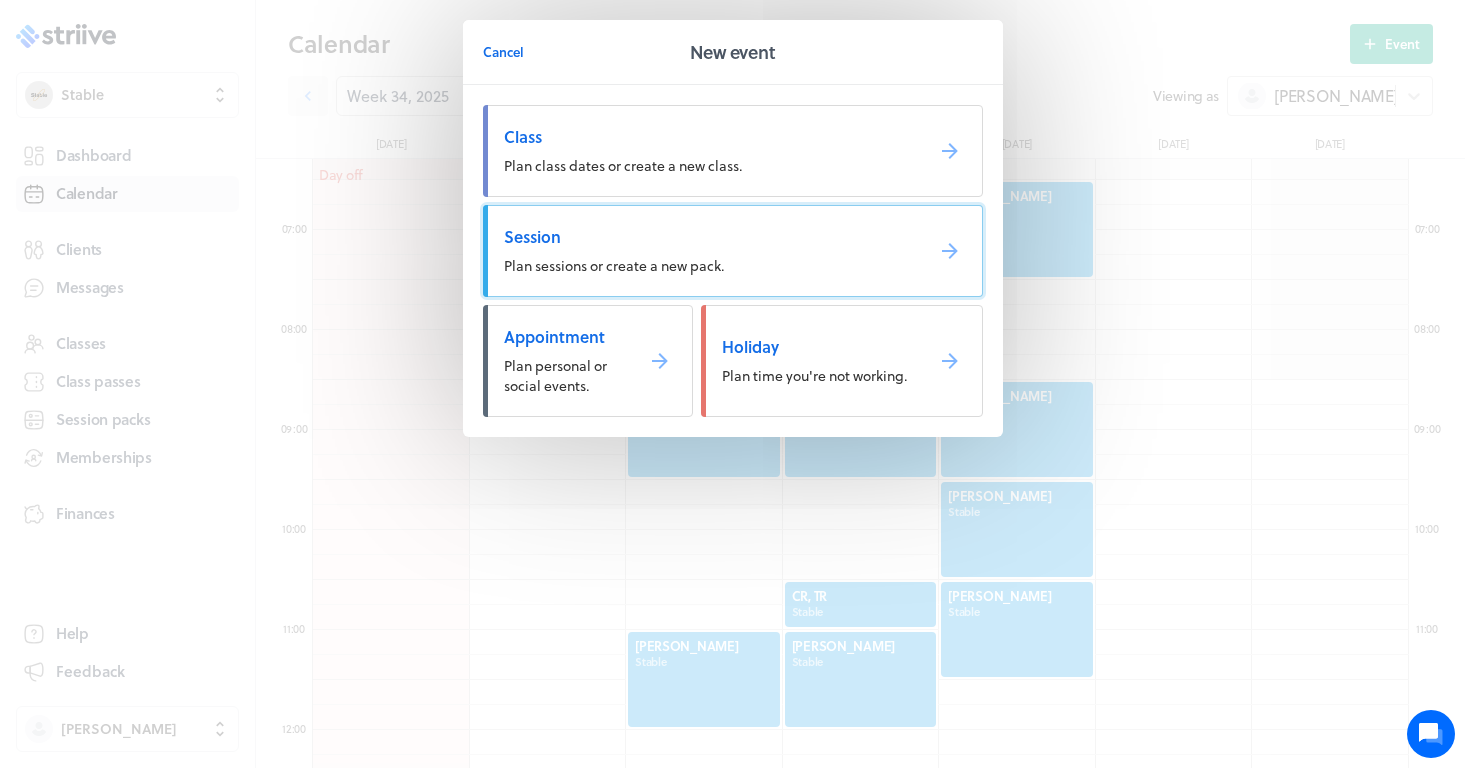 click on "Plan sessions or create a new pack." at bounding box center [614, 265] 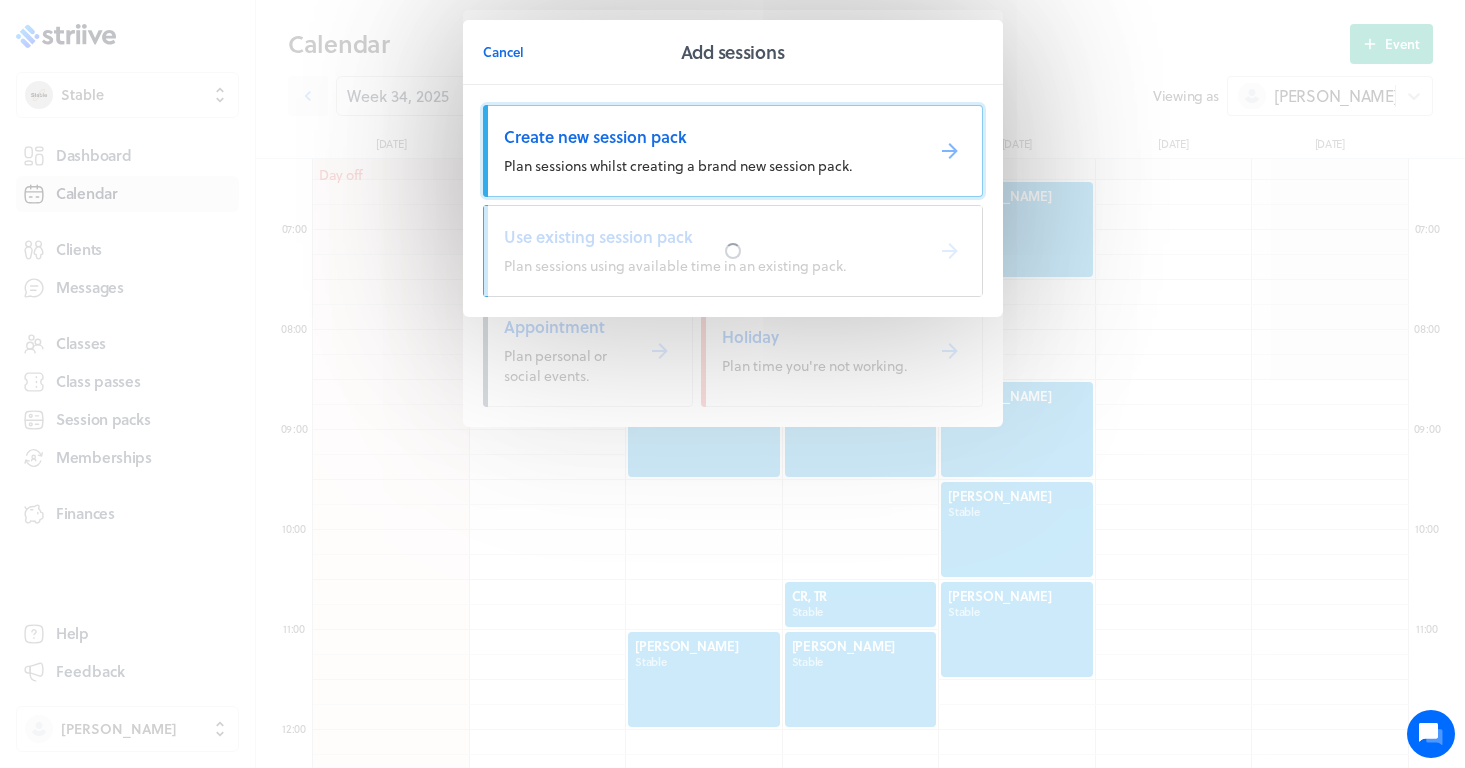 click on "Plan sessions whilst creating a brand new session pack." at bounding box center [678, 165] 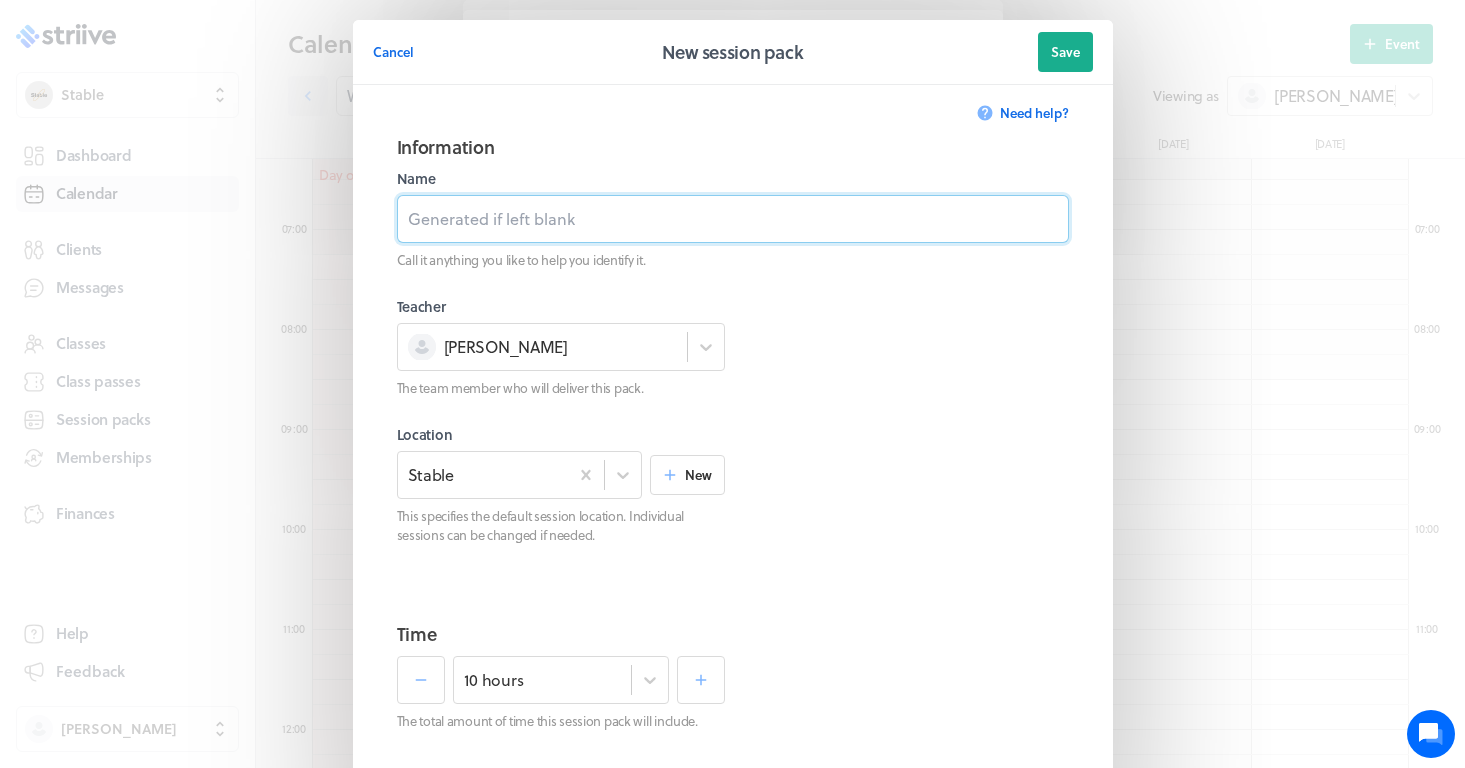 click at bounding box center (733, 219) 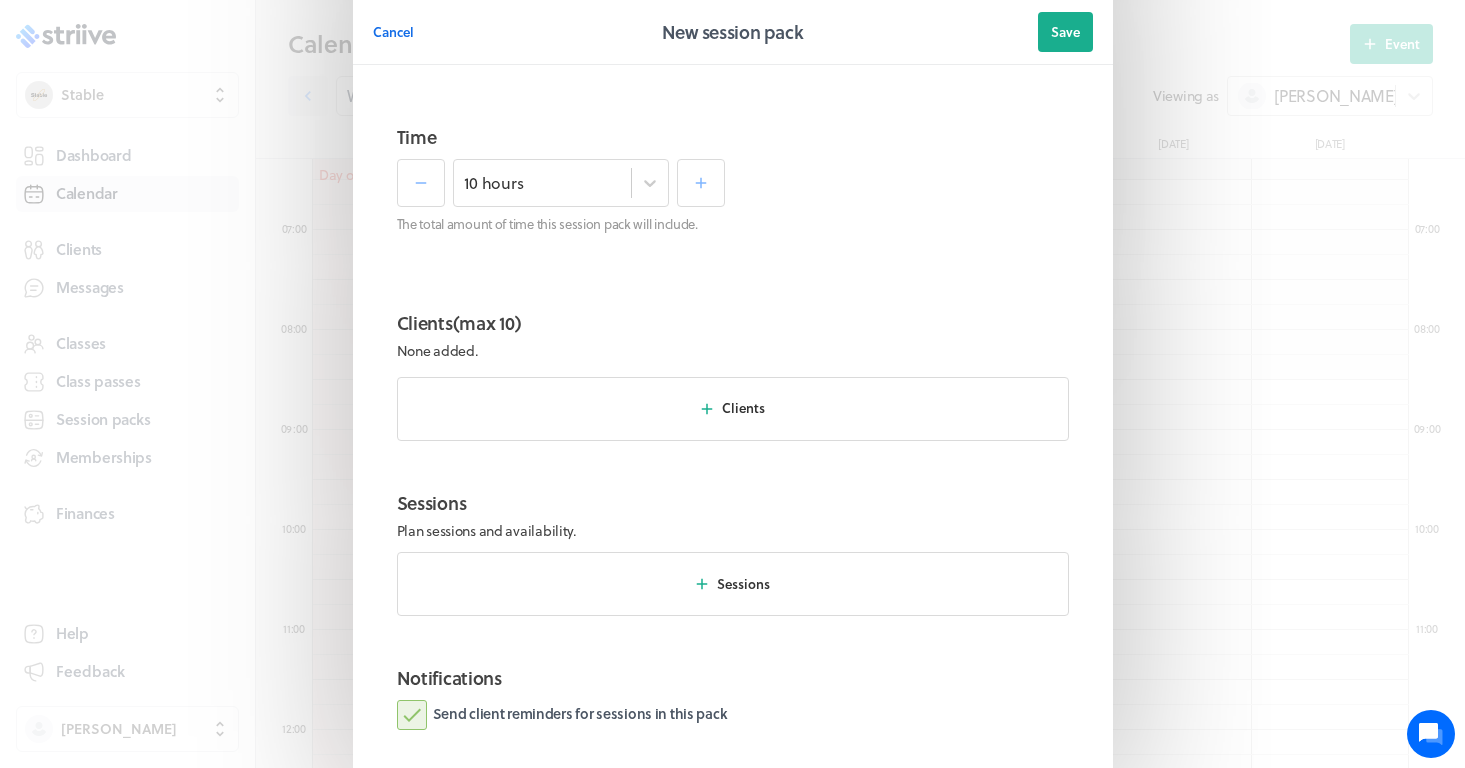 scroll, scrollTop: 546, scrollLeft: 0, axis: vertical 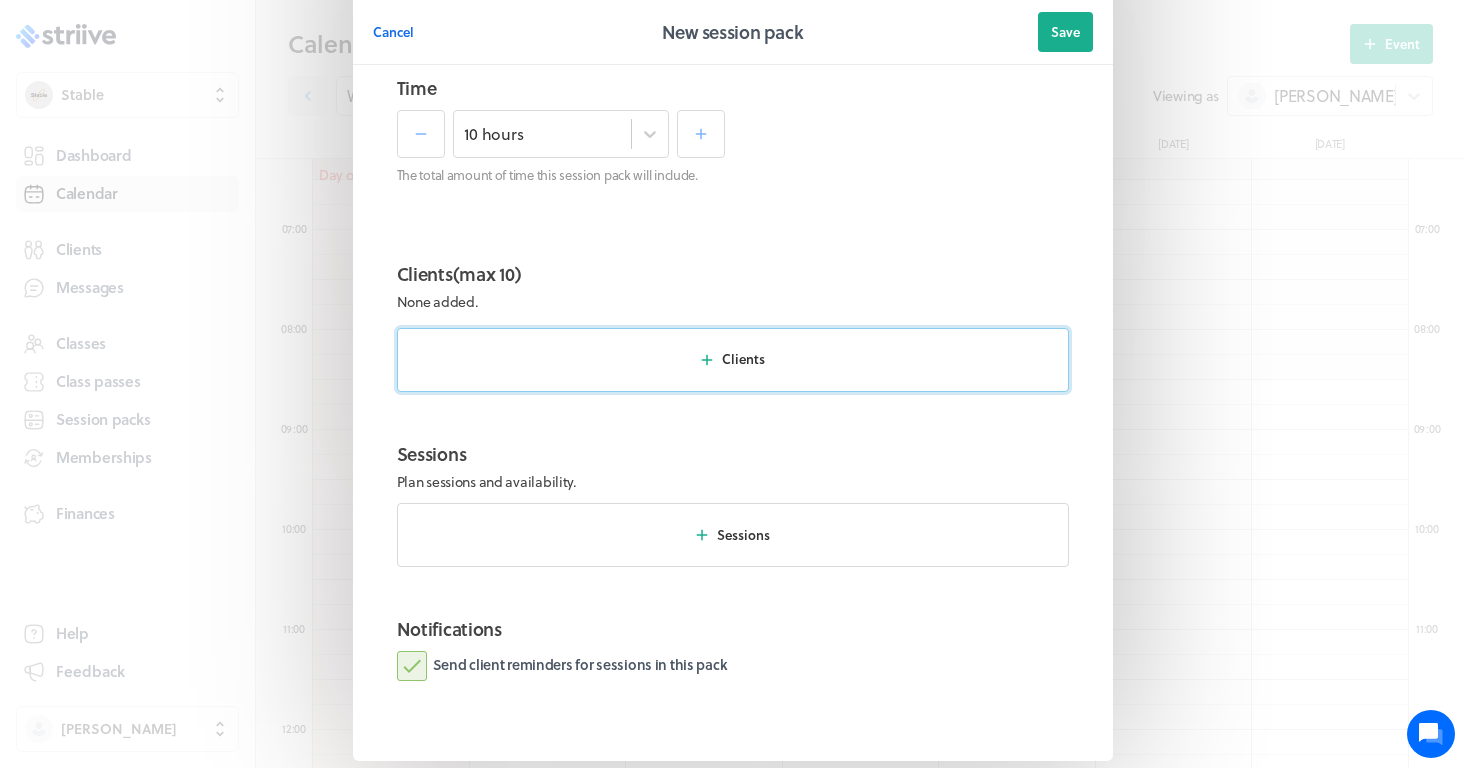type on "10 x hours - £500" 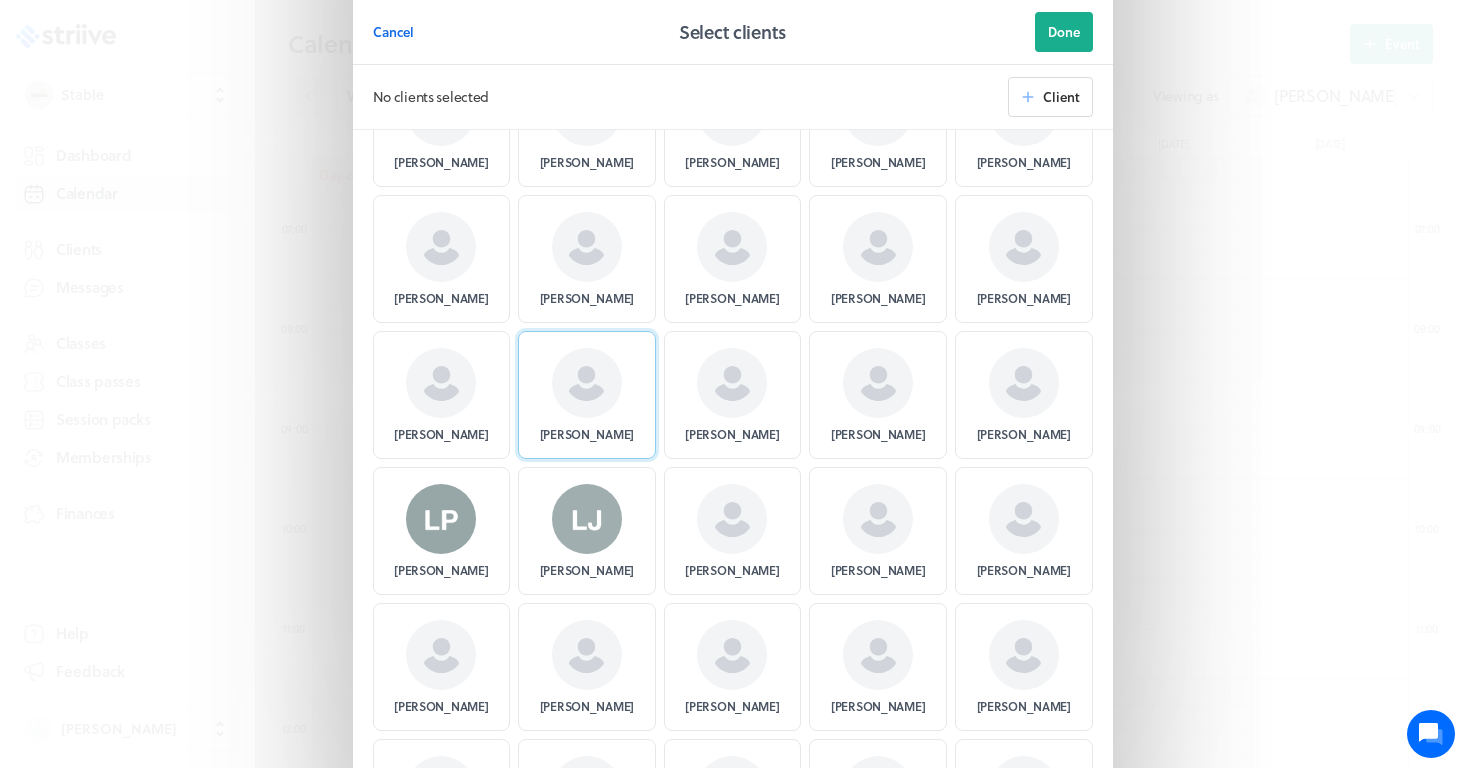 scroll, scrollTop: 6484, scrollLeft: 0, axis: vertical 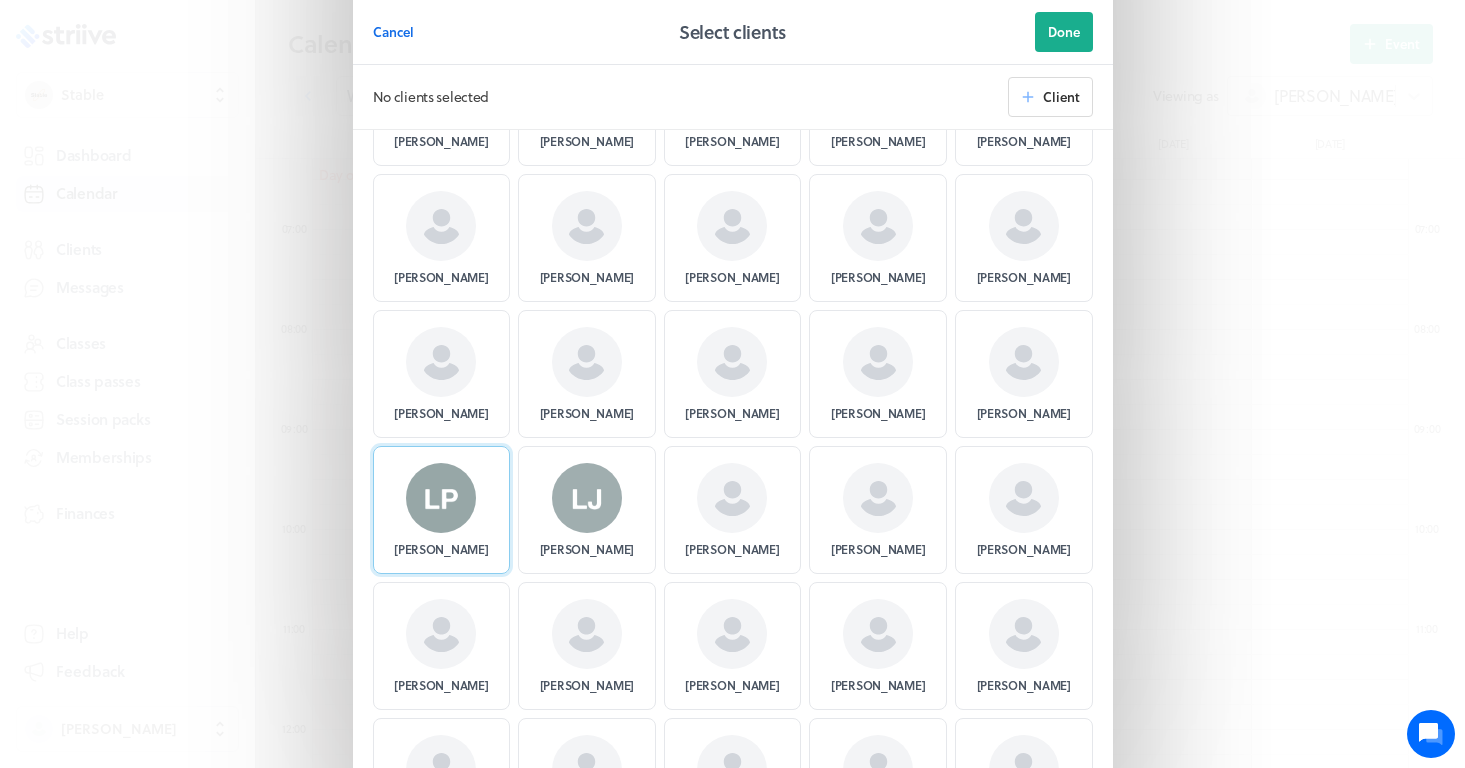 click at bounding box center [441, 498] 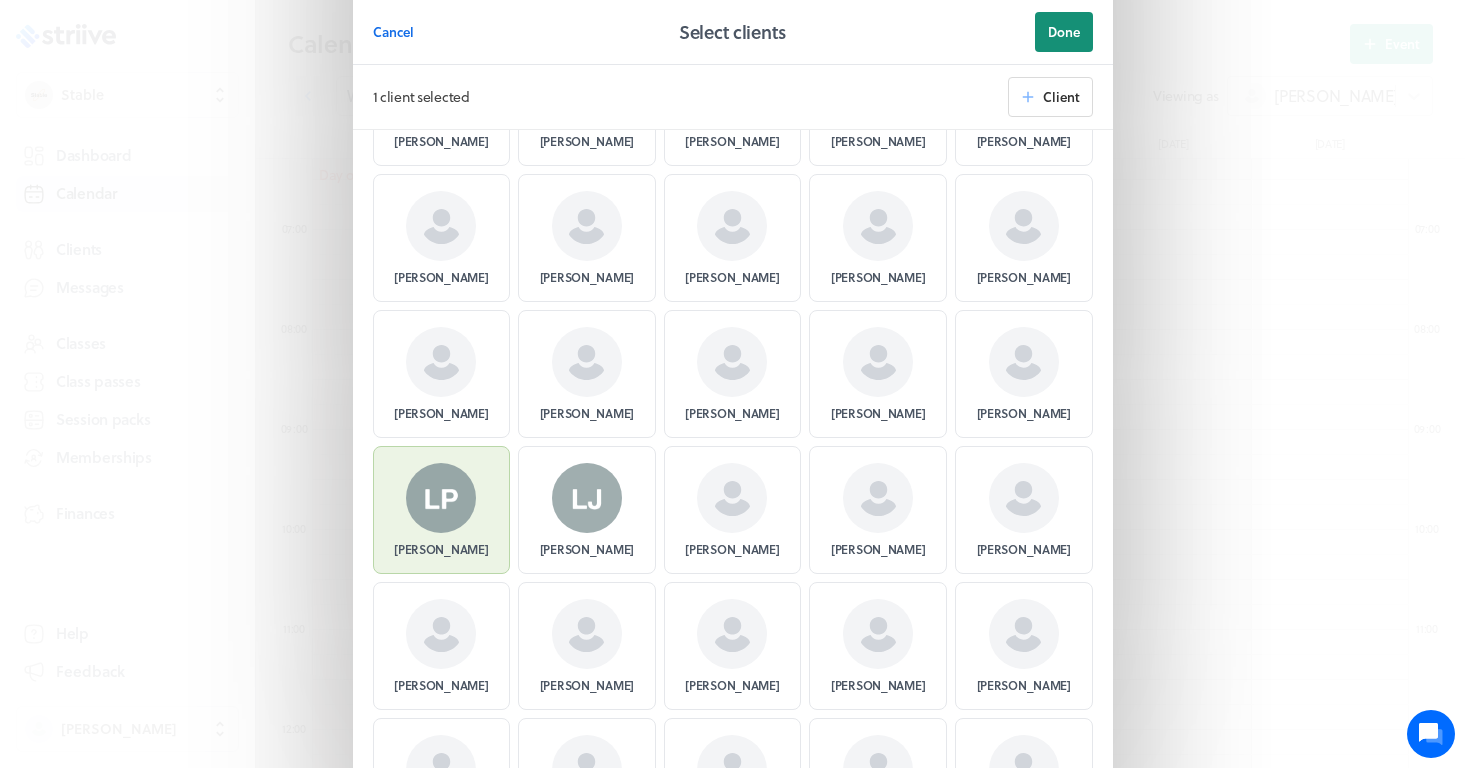 click on "Done" at bounding box center [1064, 32] 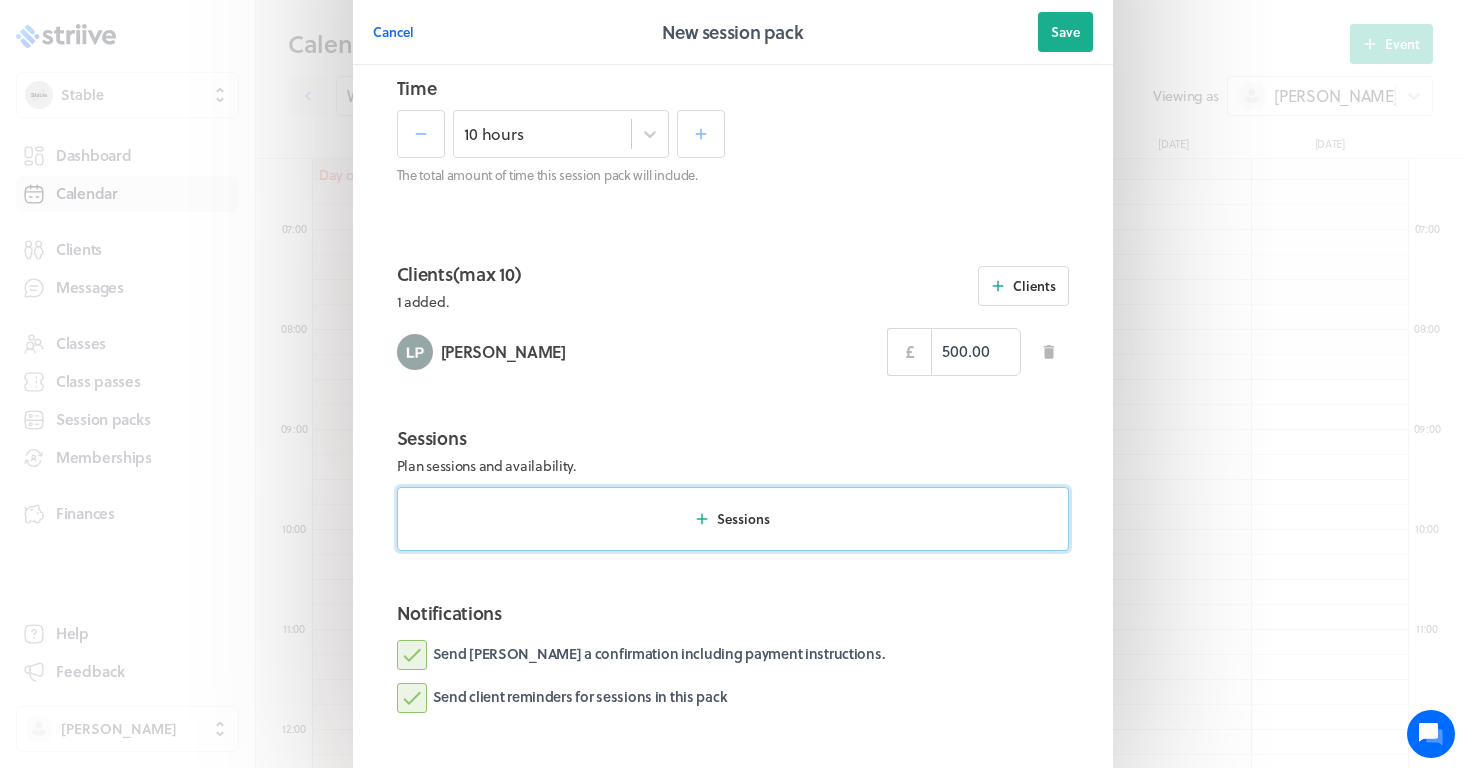 click on "Sessions" at bounding box center (733, 519) 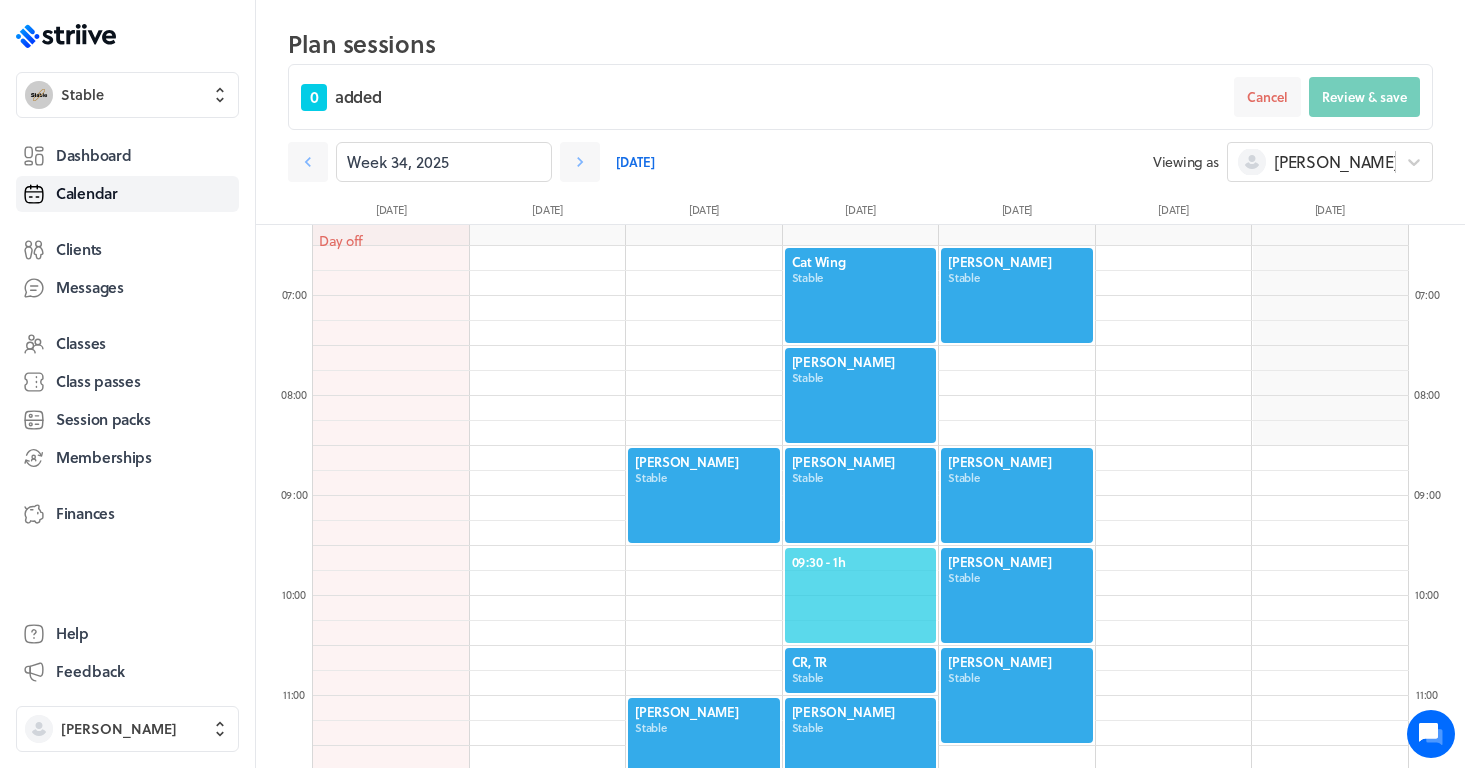 click on "09:30  - 1h" 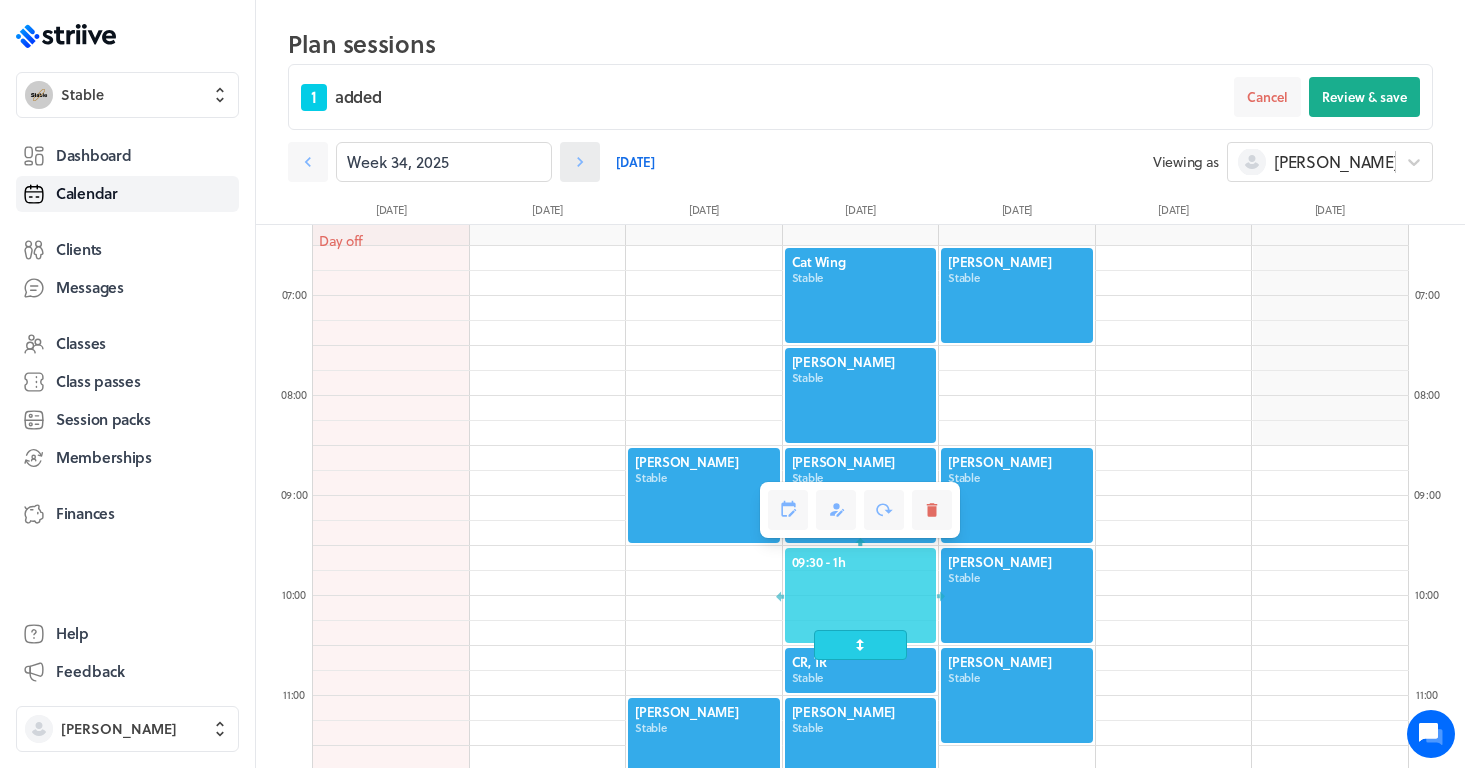 click 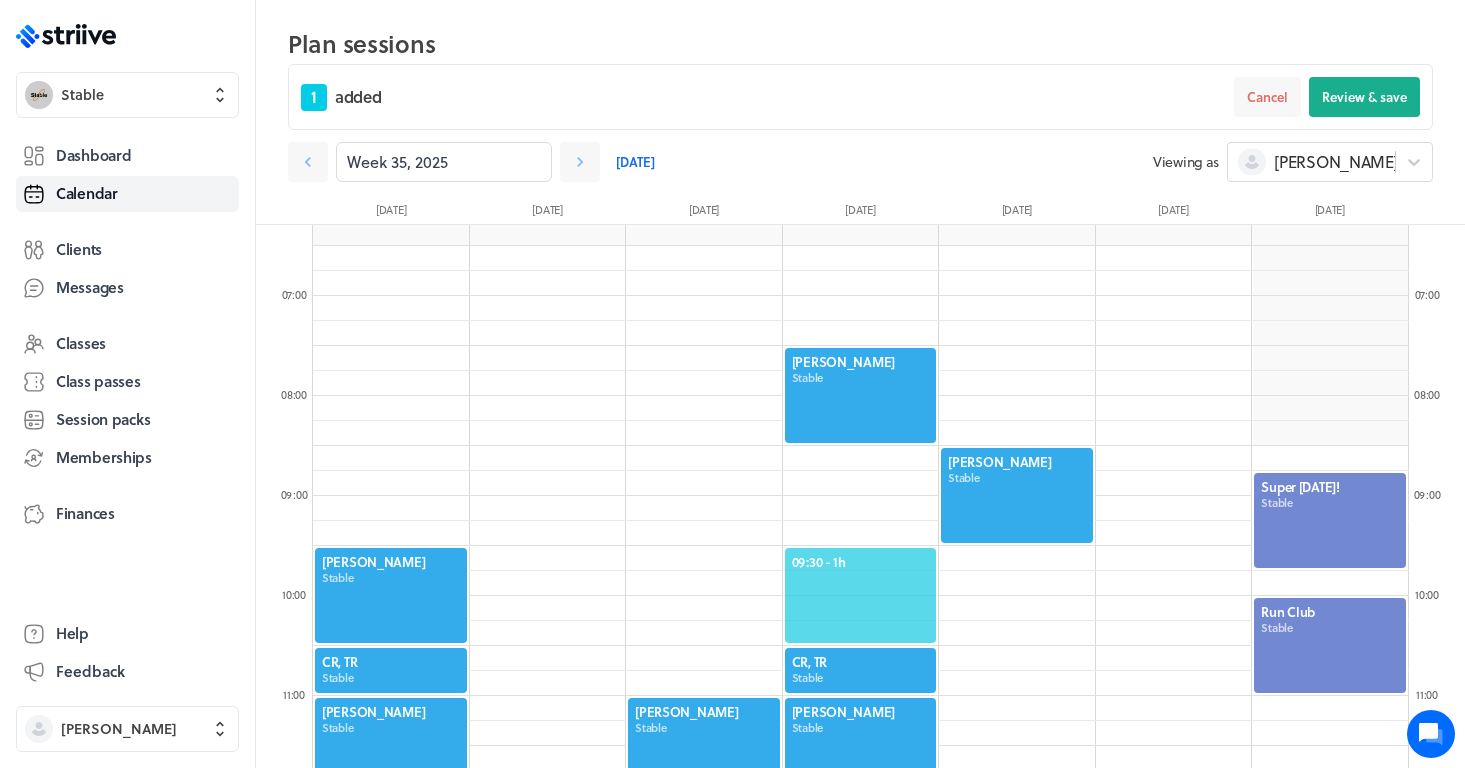 click on "09:30  - 1h" 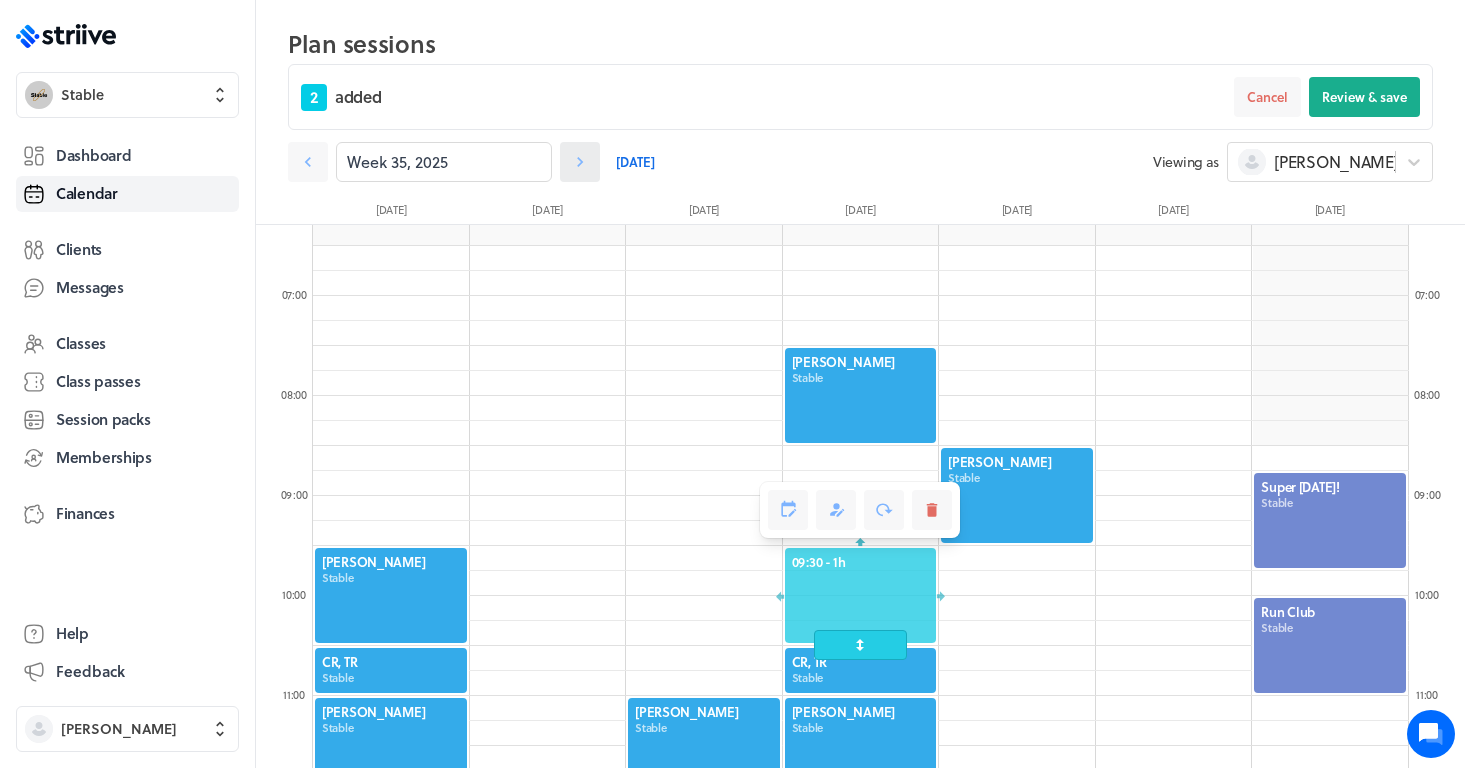 click 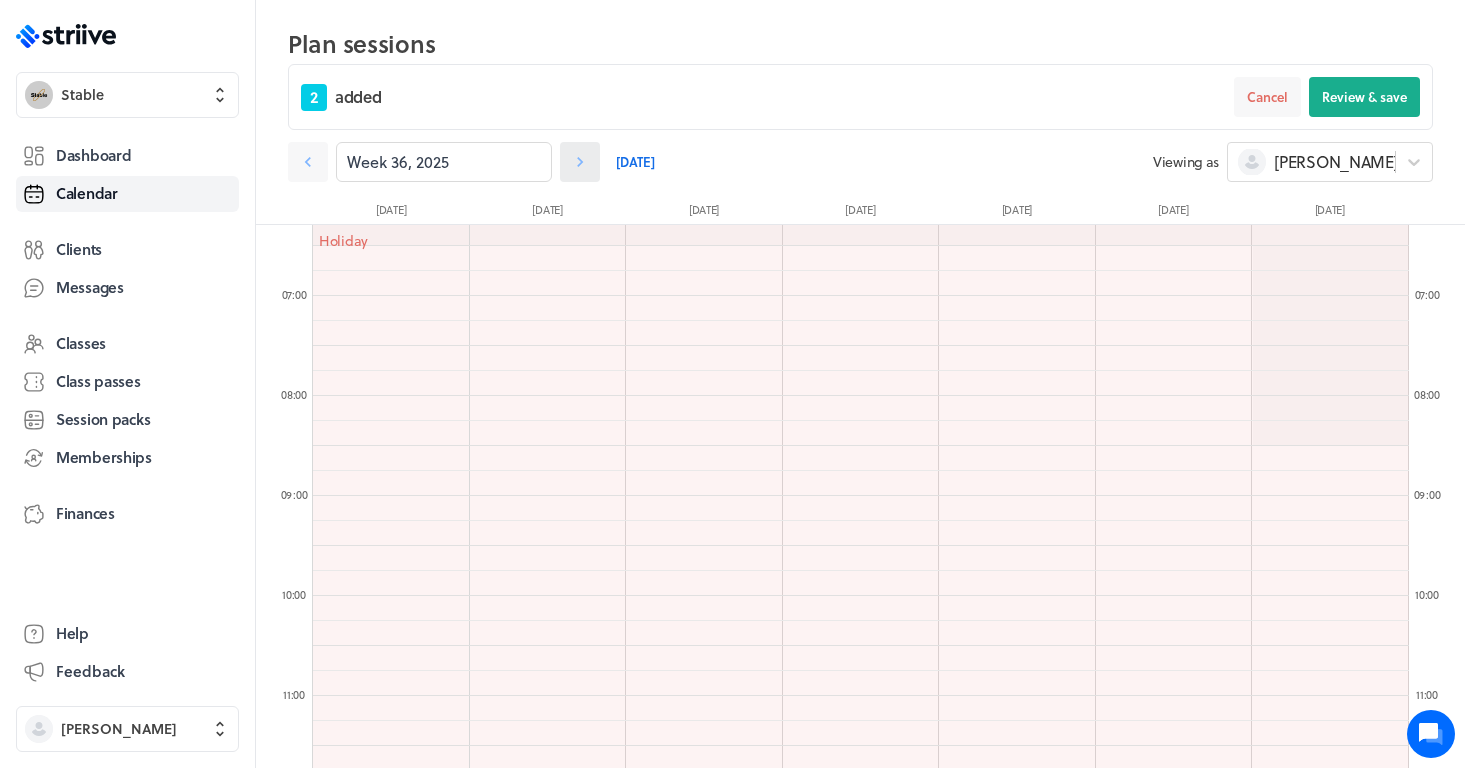 click 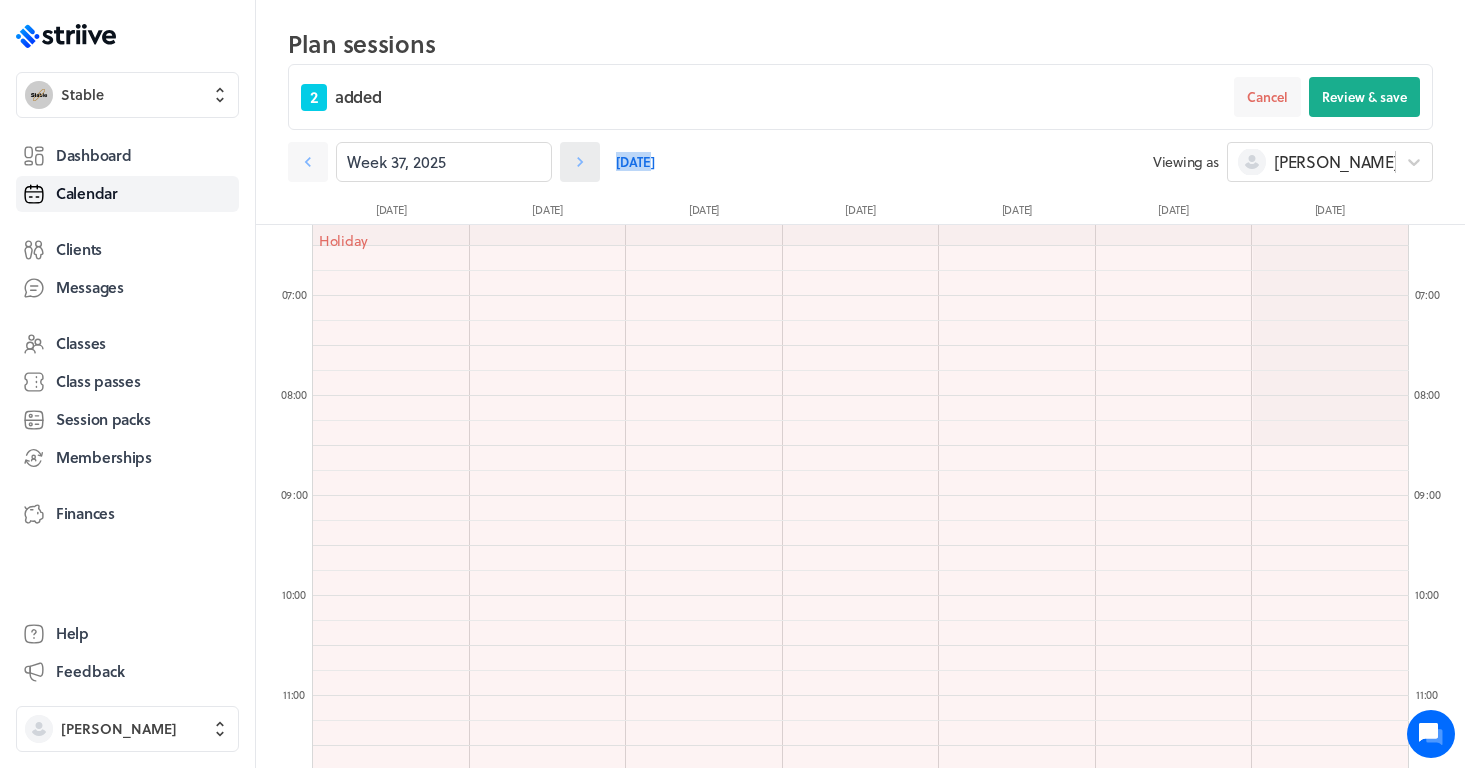 click 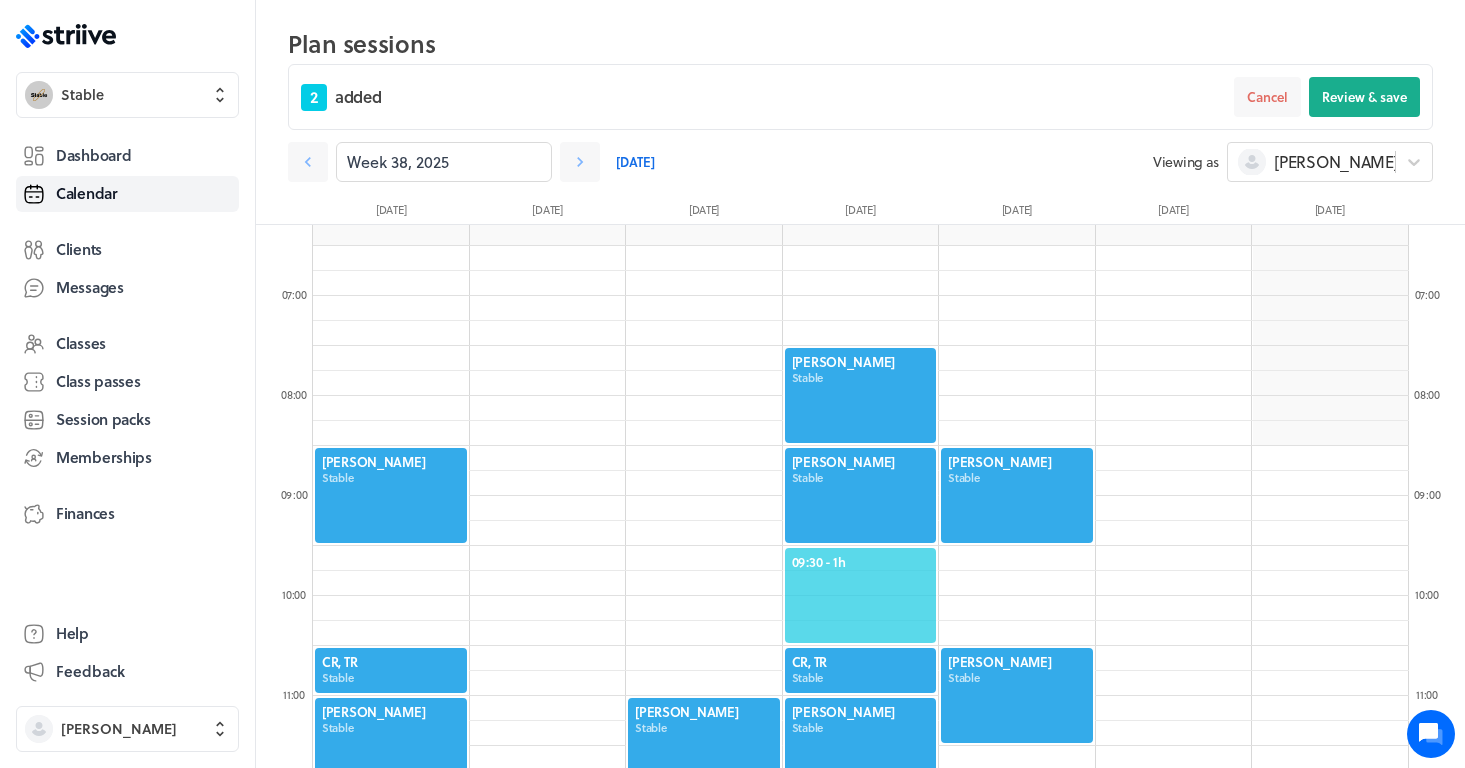 click on "09:30  - 1h" 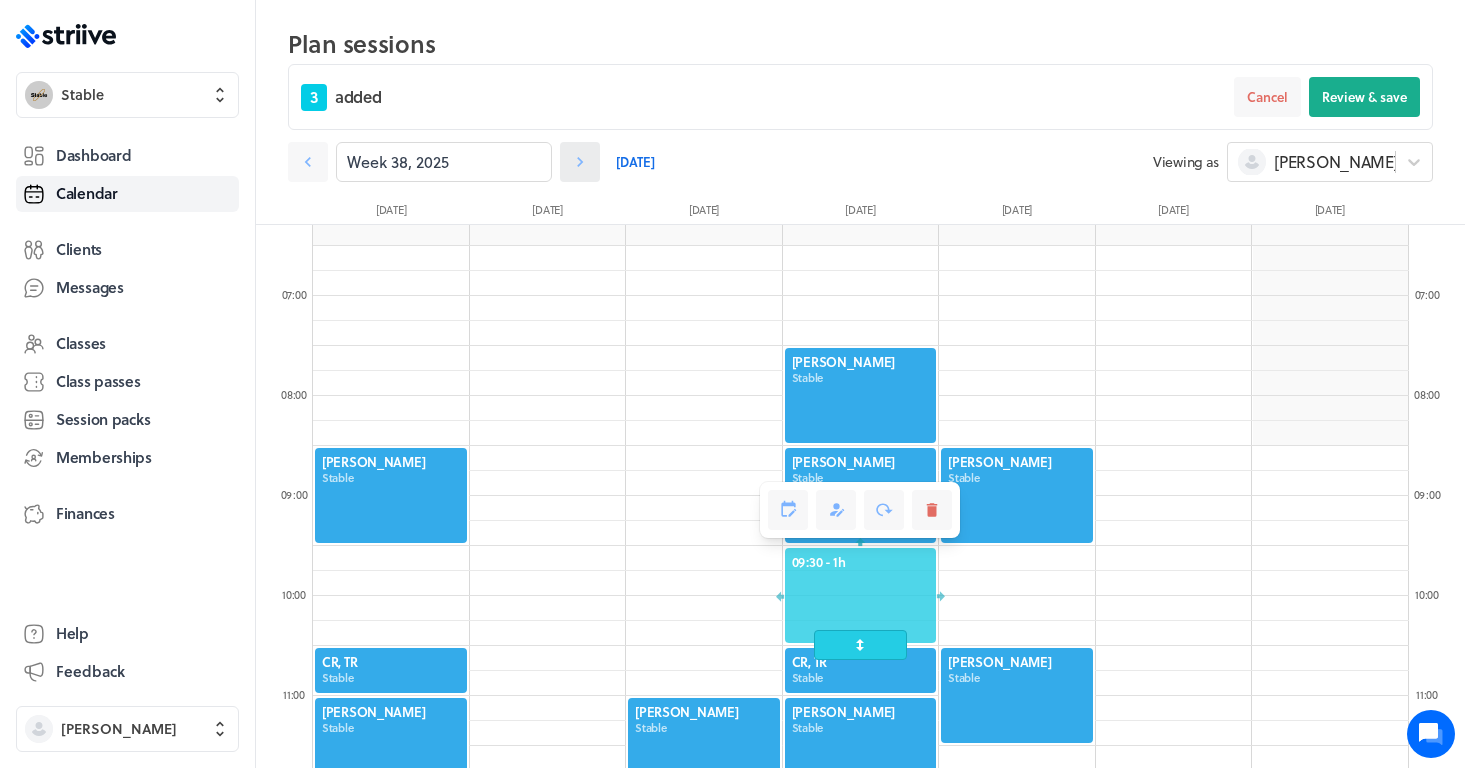 click at bounding box center (580, 162) 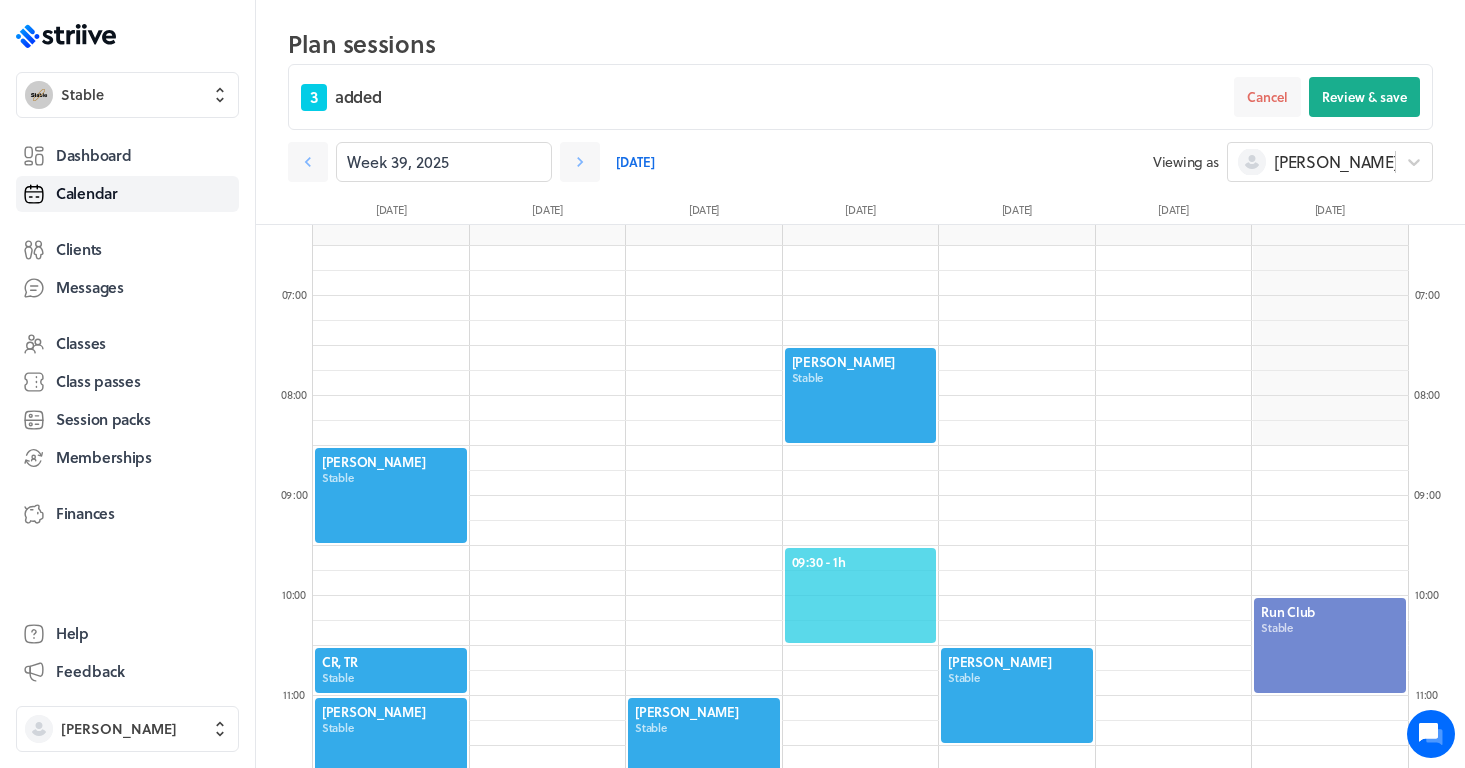 click on "09:30  - 1h" 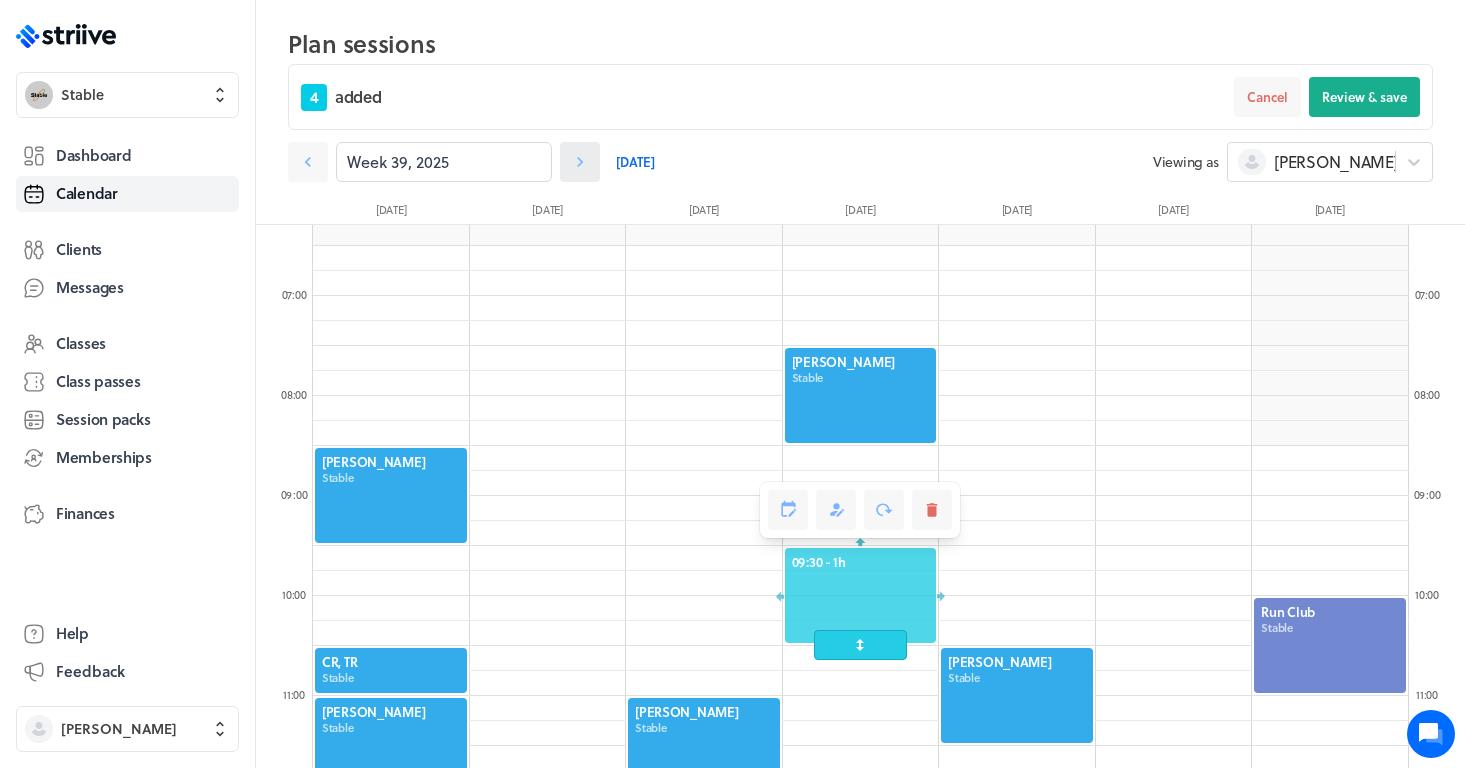 click 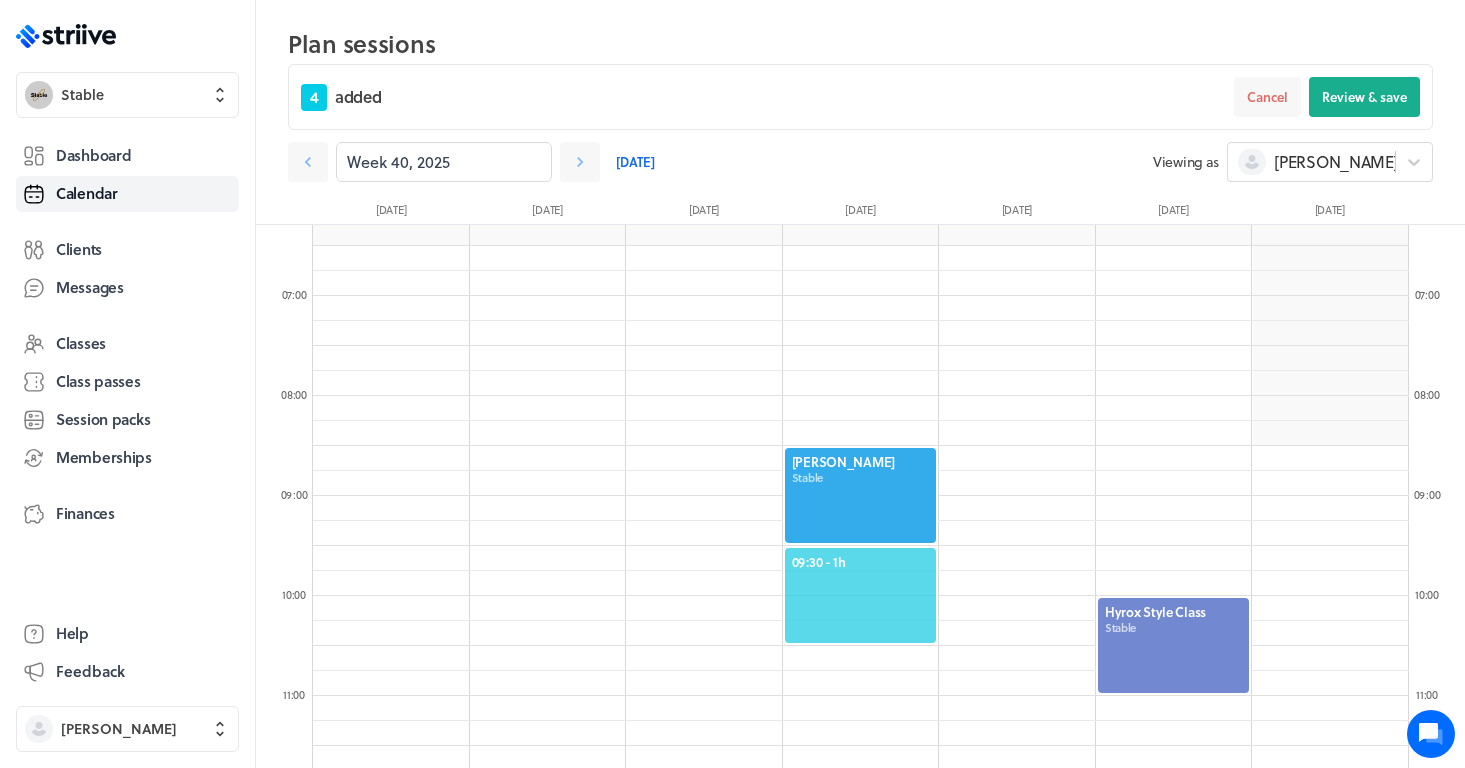 click on "09:30  - 1h" 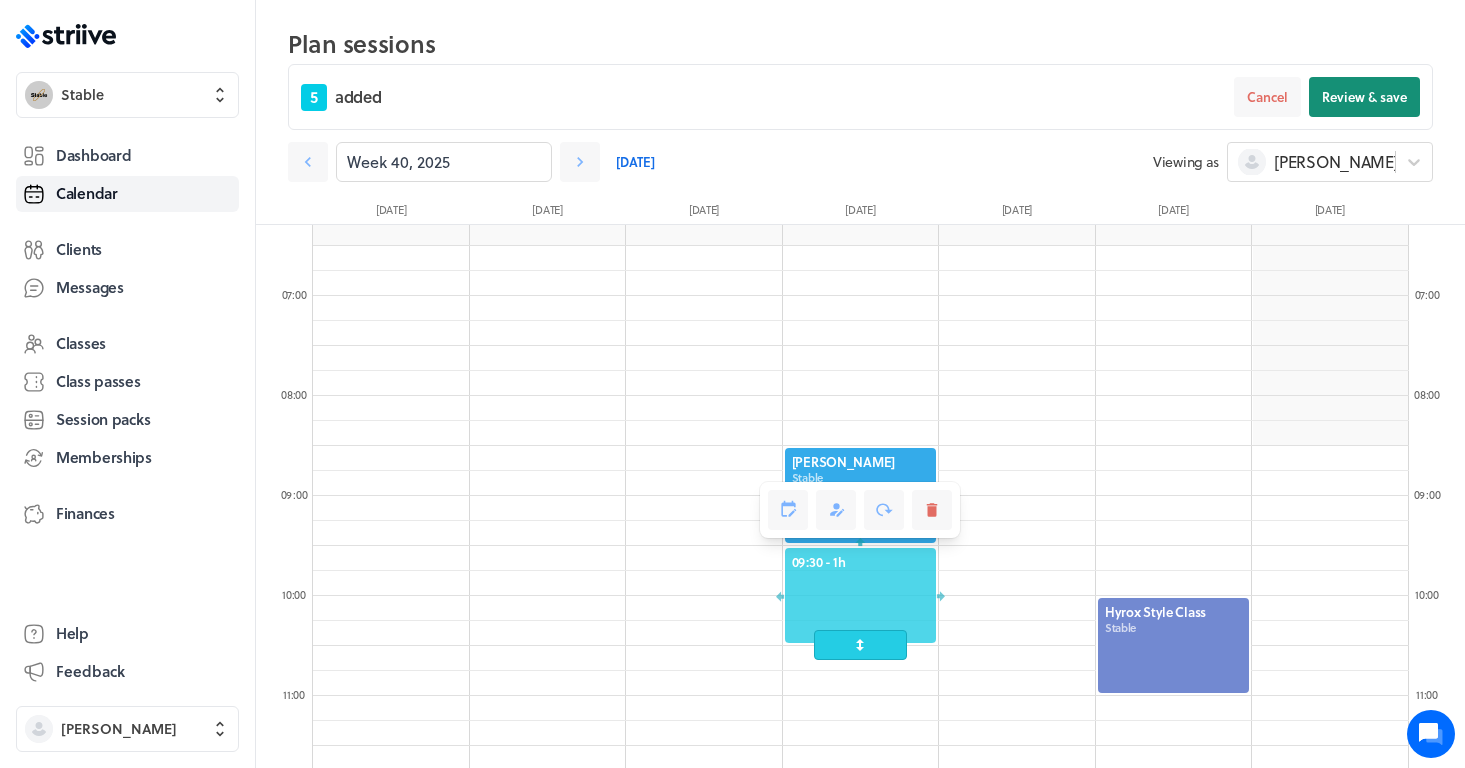 click on "Review & save" at bounding box center [1364, 97] 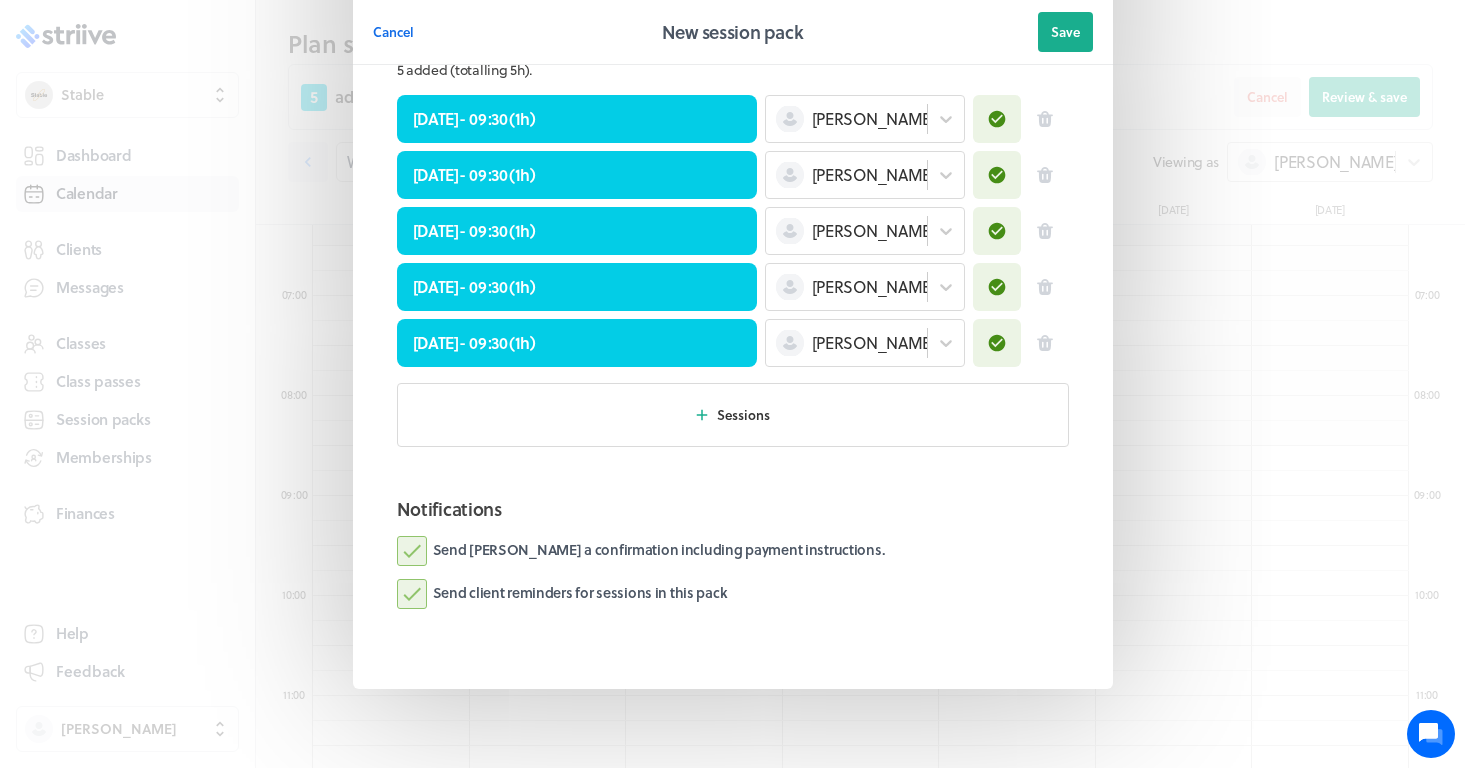 scroll, scrollTop: 952, scrollLeft: 0, axis: vertical 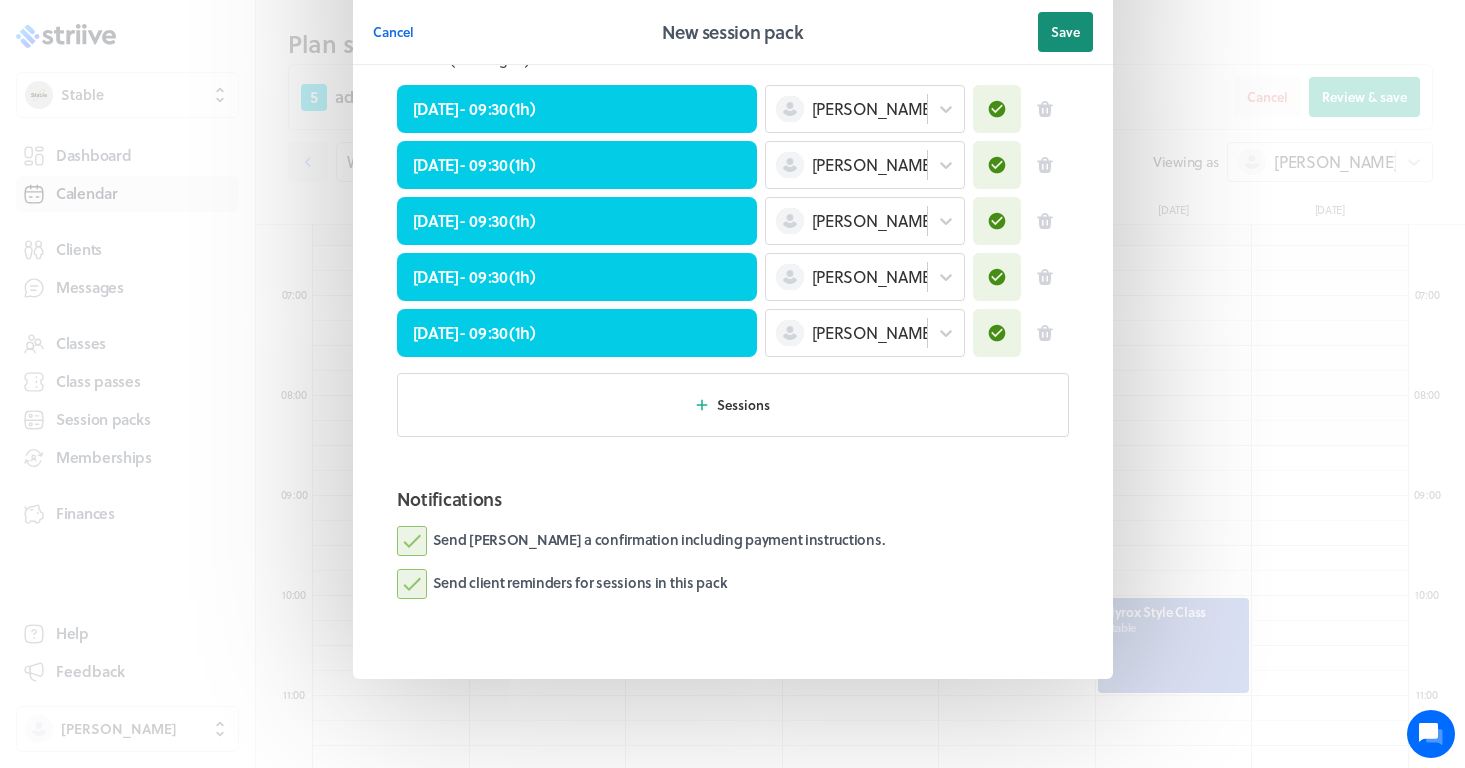 click on "Save" at bounding box center (1065, 32) 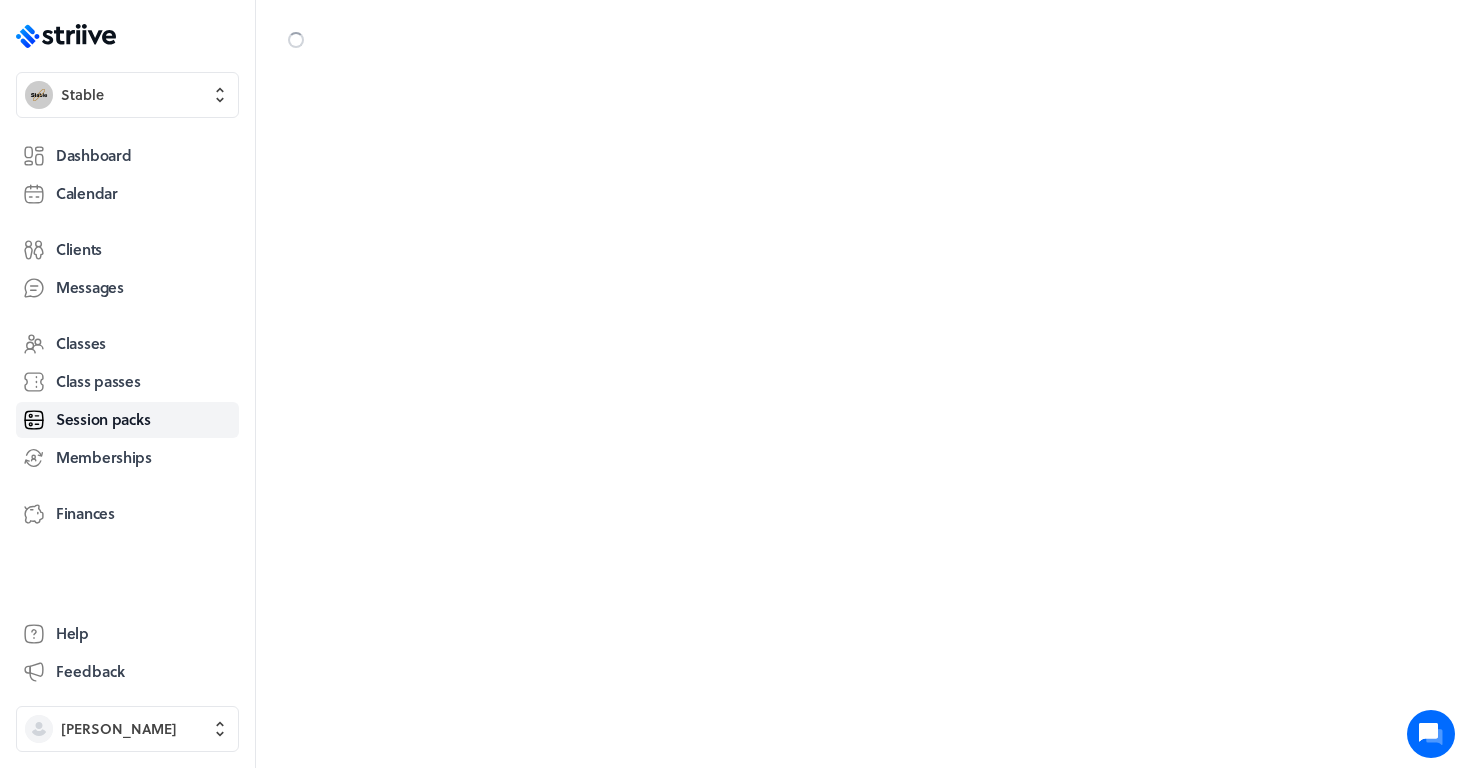 scroll, scrollTop: 0, scrollLeft: 0, axis: both 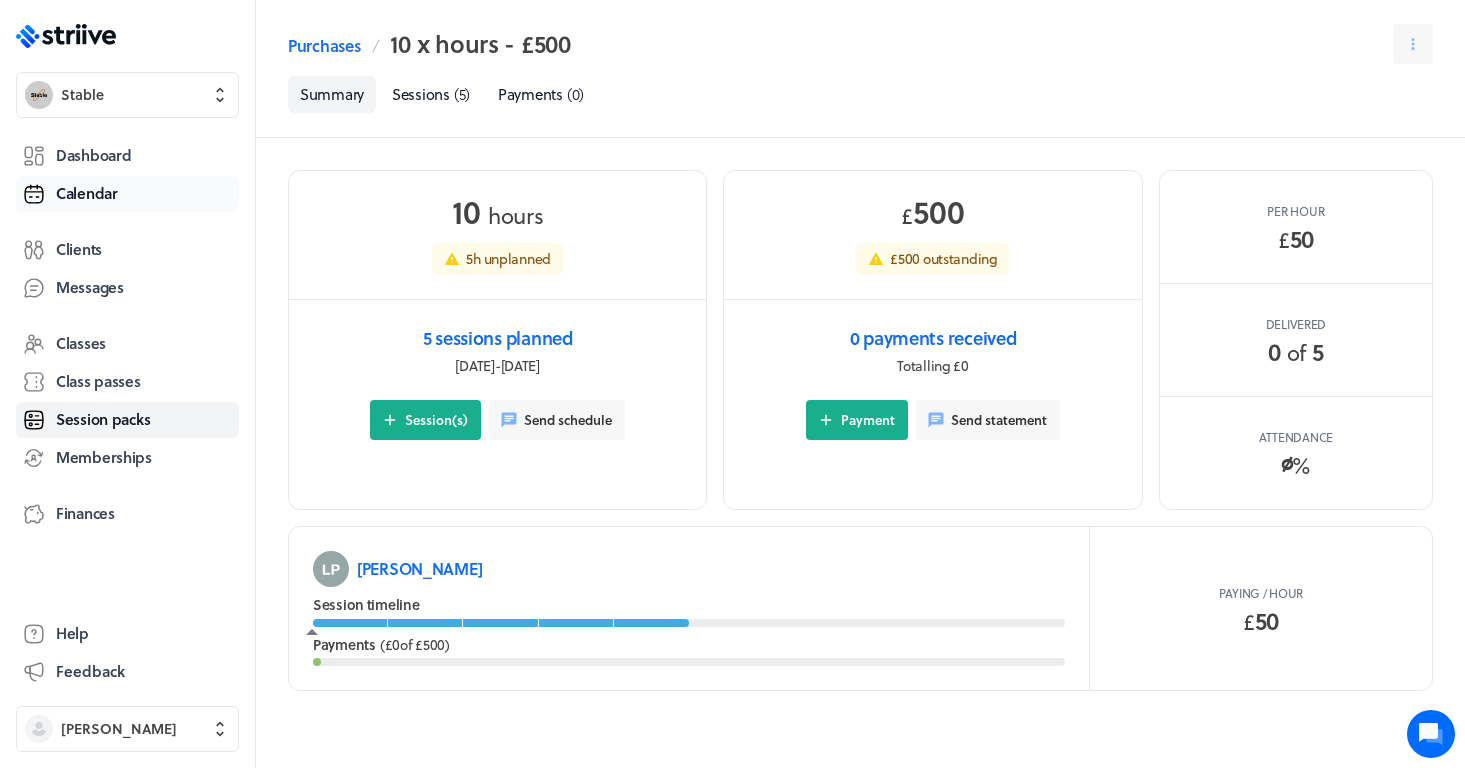 click on "Calendar" at bounding box center [87, 193] 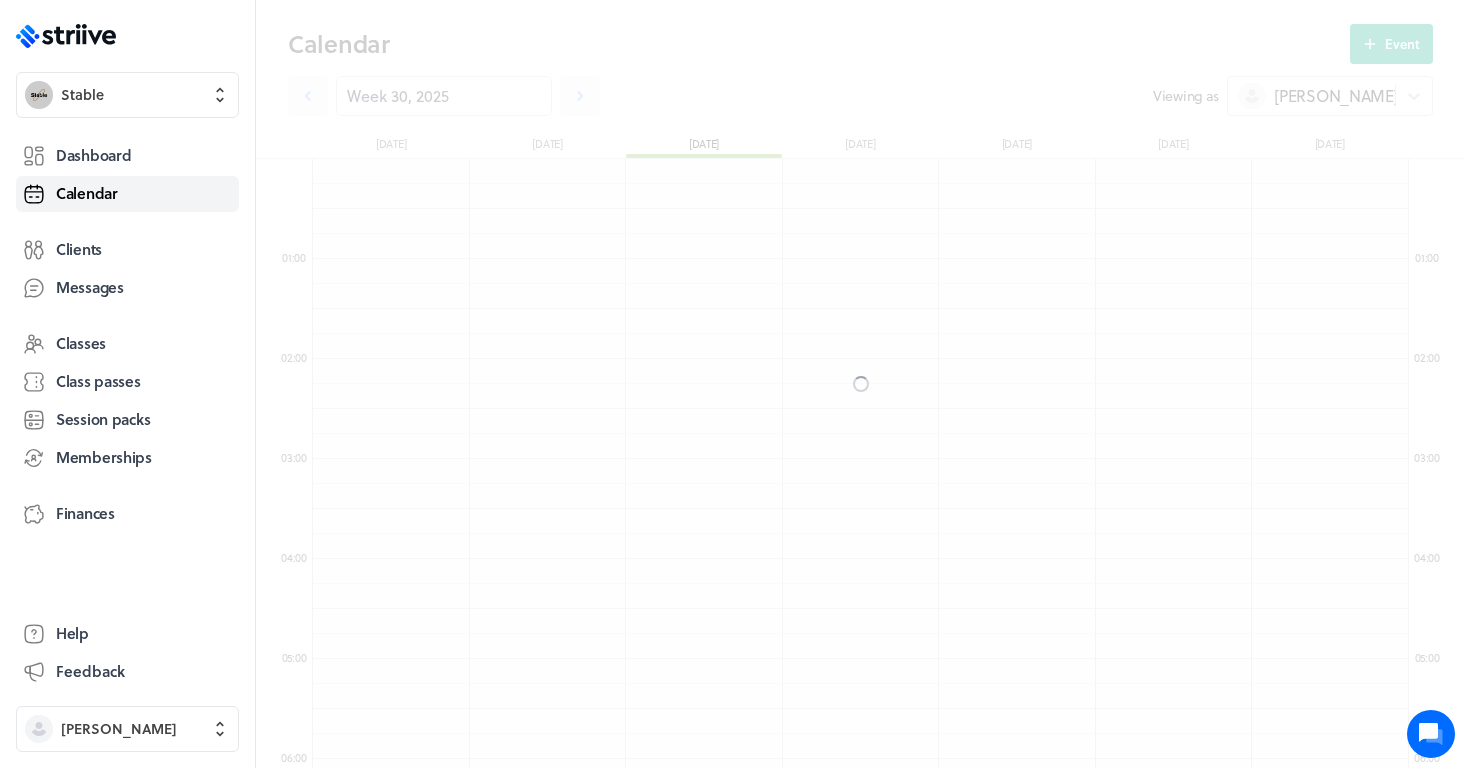scroll, scrollTop: 600, scrollLeft: 0, axis: vertical 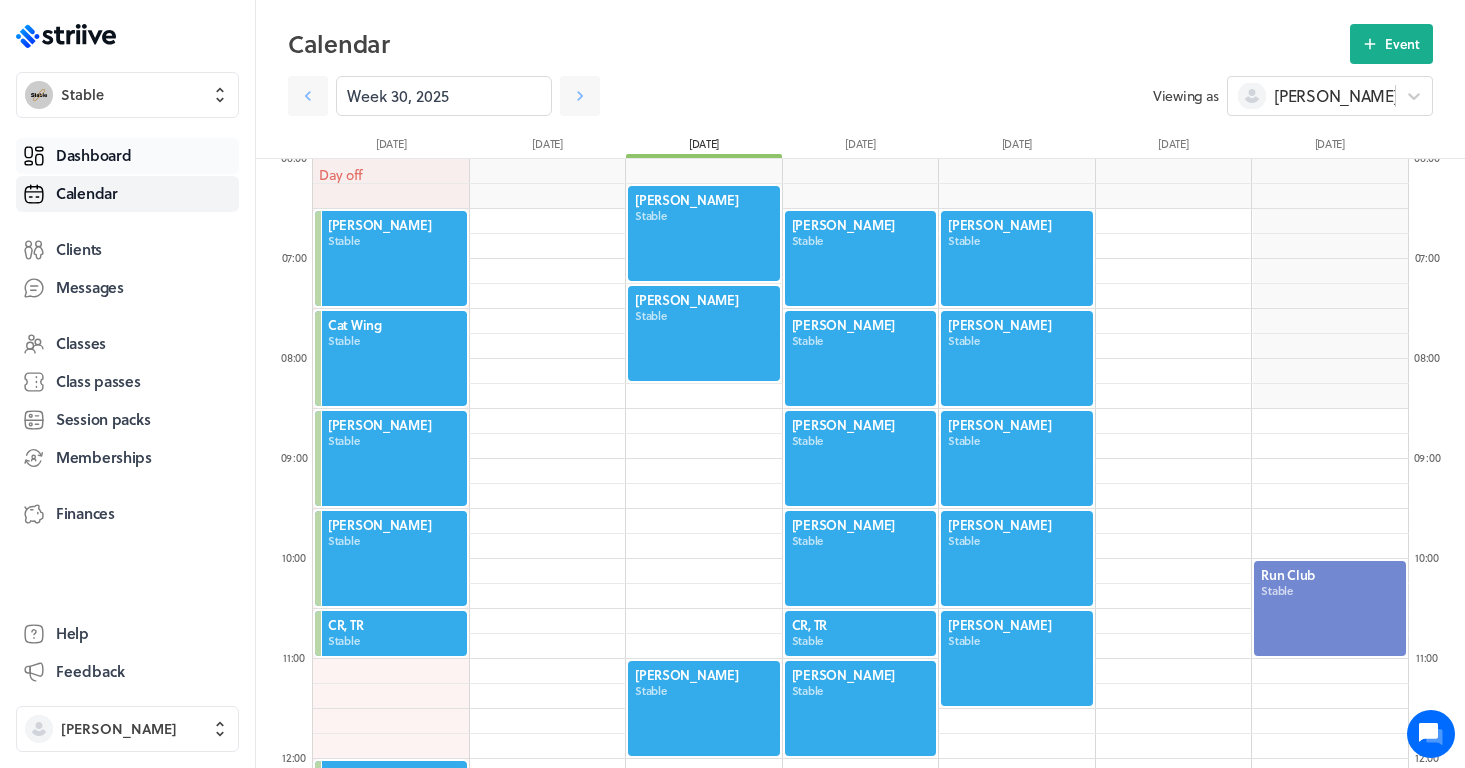 click on "Dashboard" at bounding box center [93, 155] 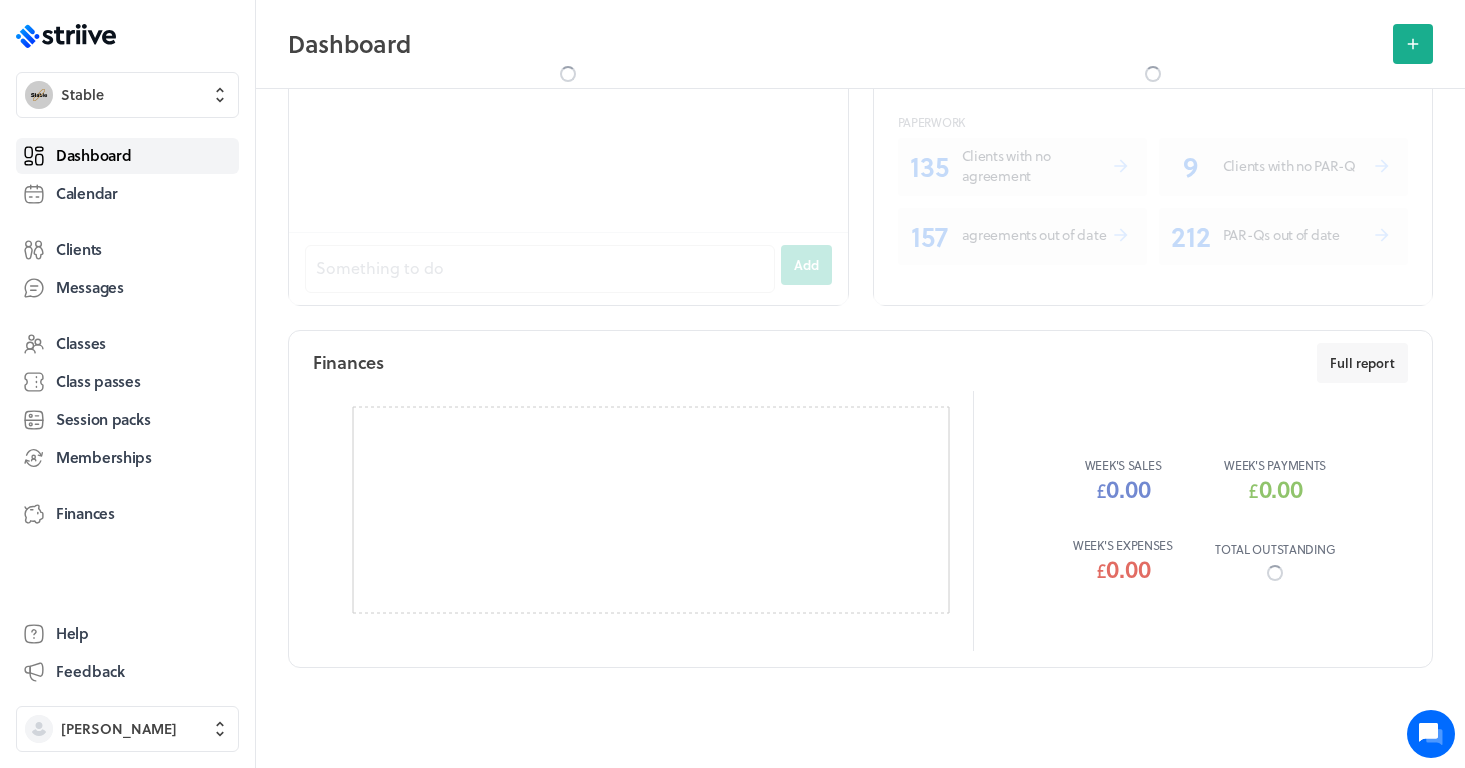 scroll, scrollTop: 0, scrollLeft: 0, axis: both 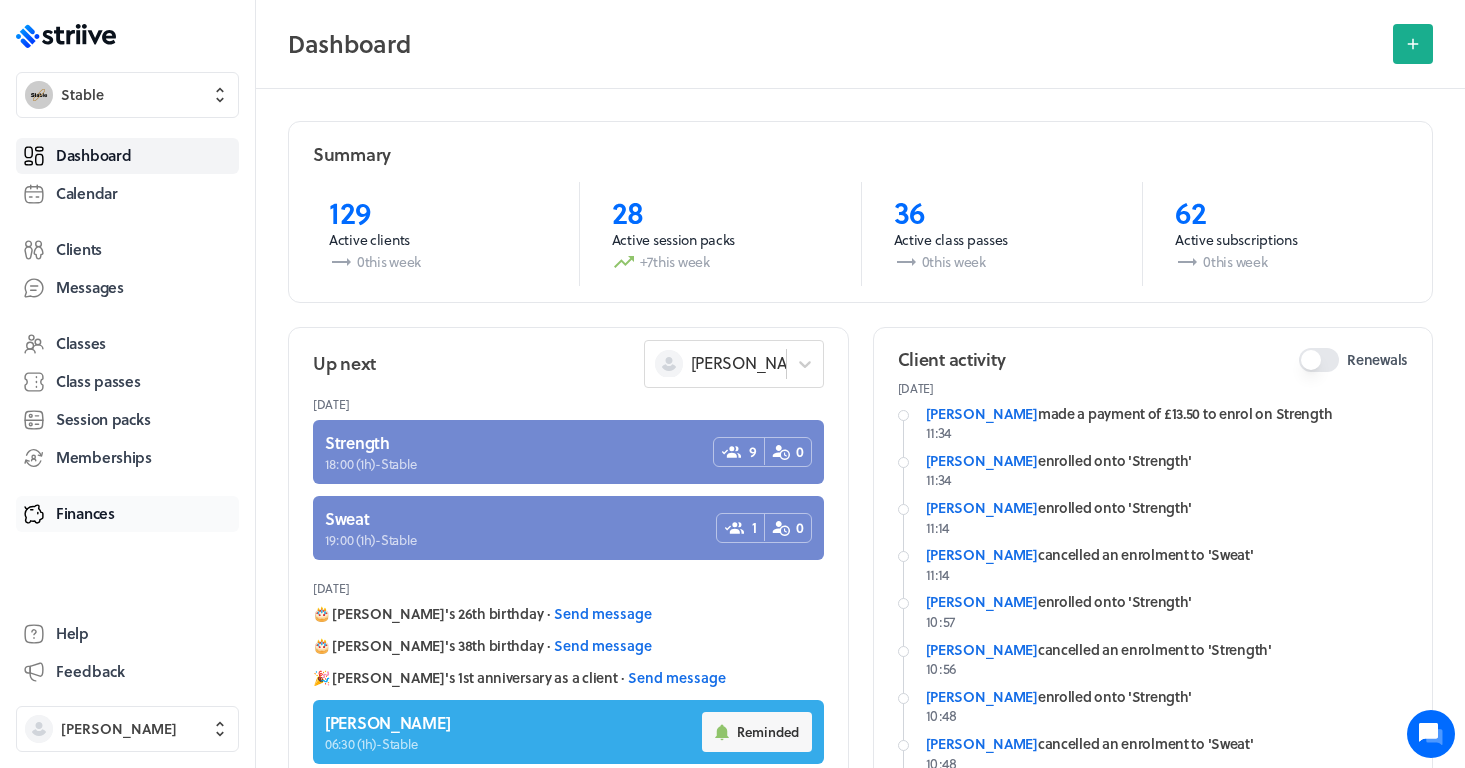 click on "Finances" at bounding box center [85, 513] 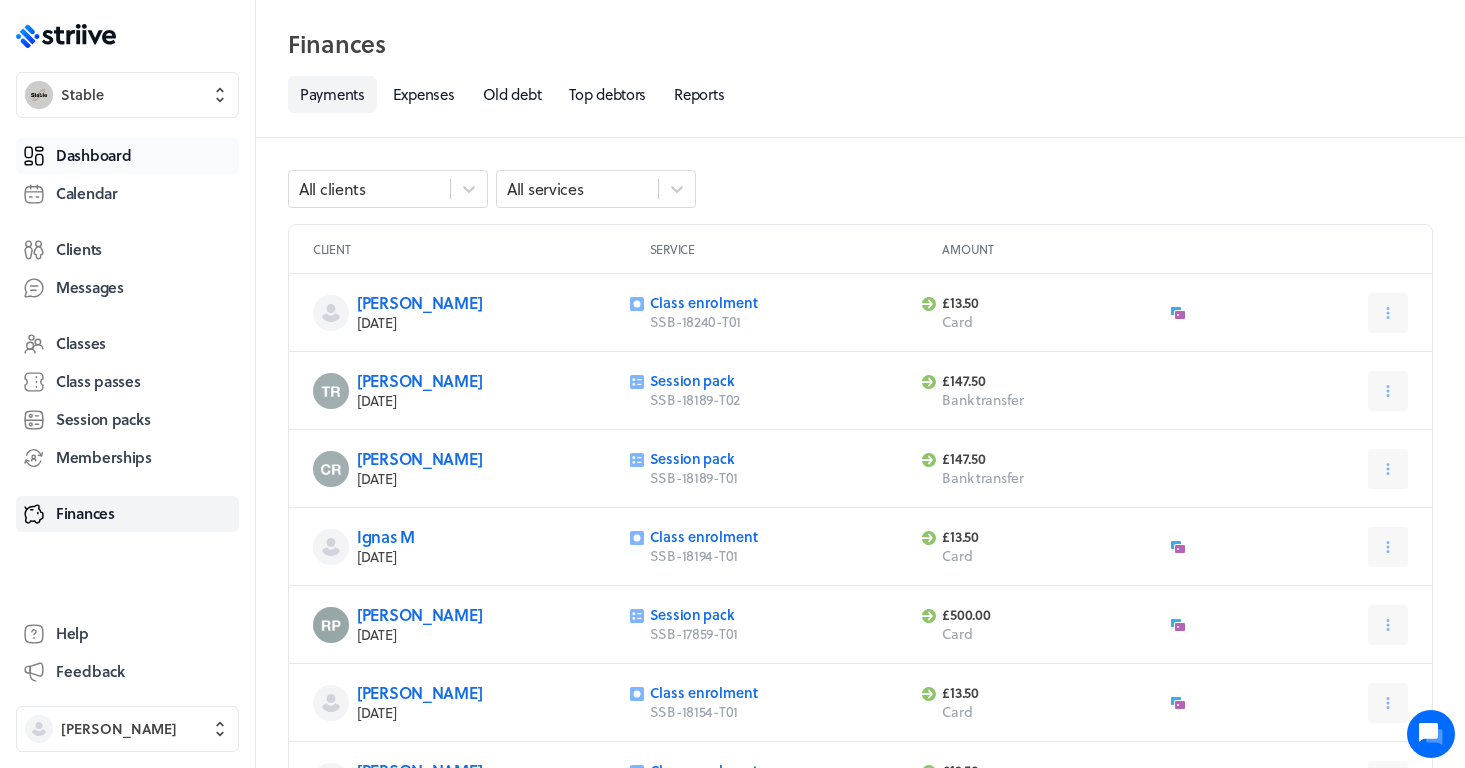 click on "Dashboard" at bounding box center [93, 155] 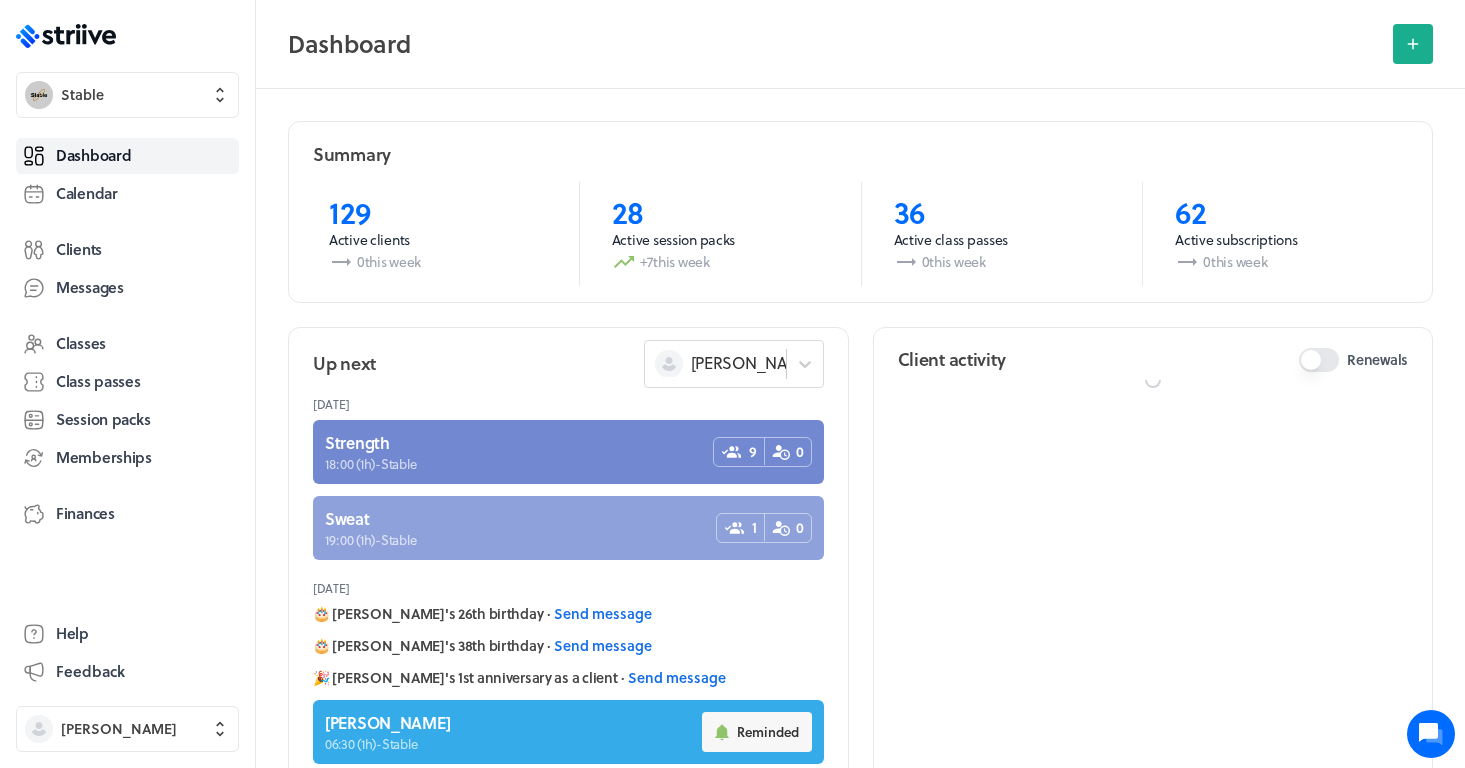 click at bounding box center (568, 528) 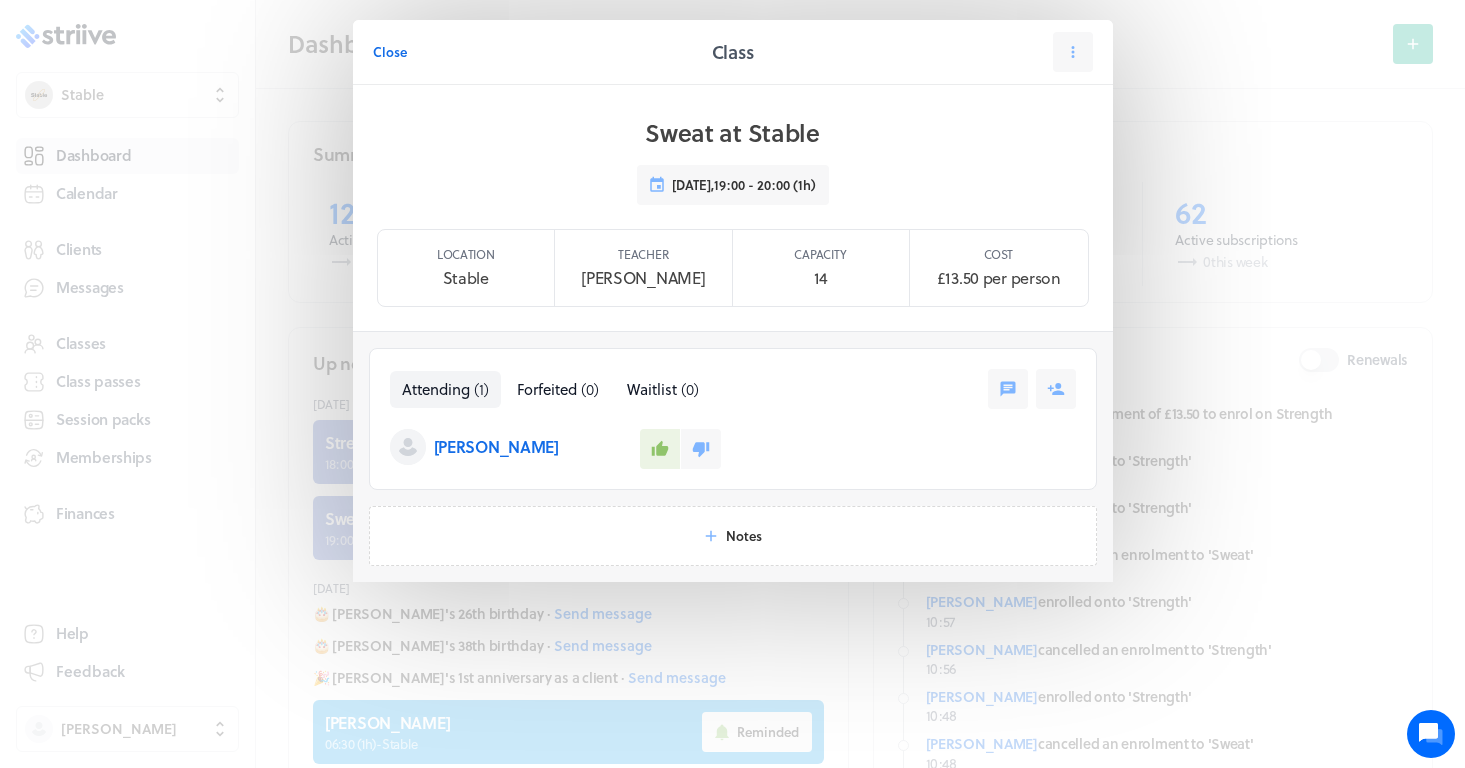 click on "[PERSON_NAME]" at bounding box center (496, 447) 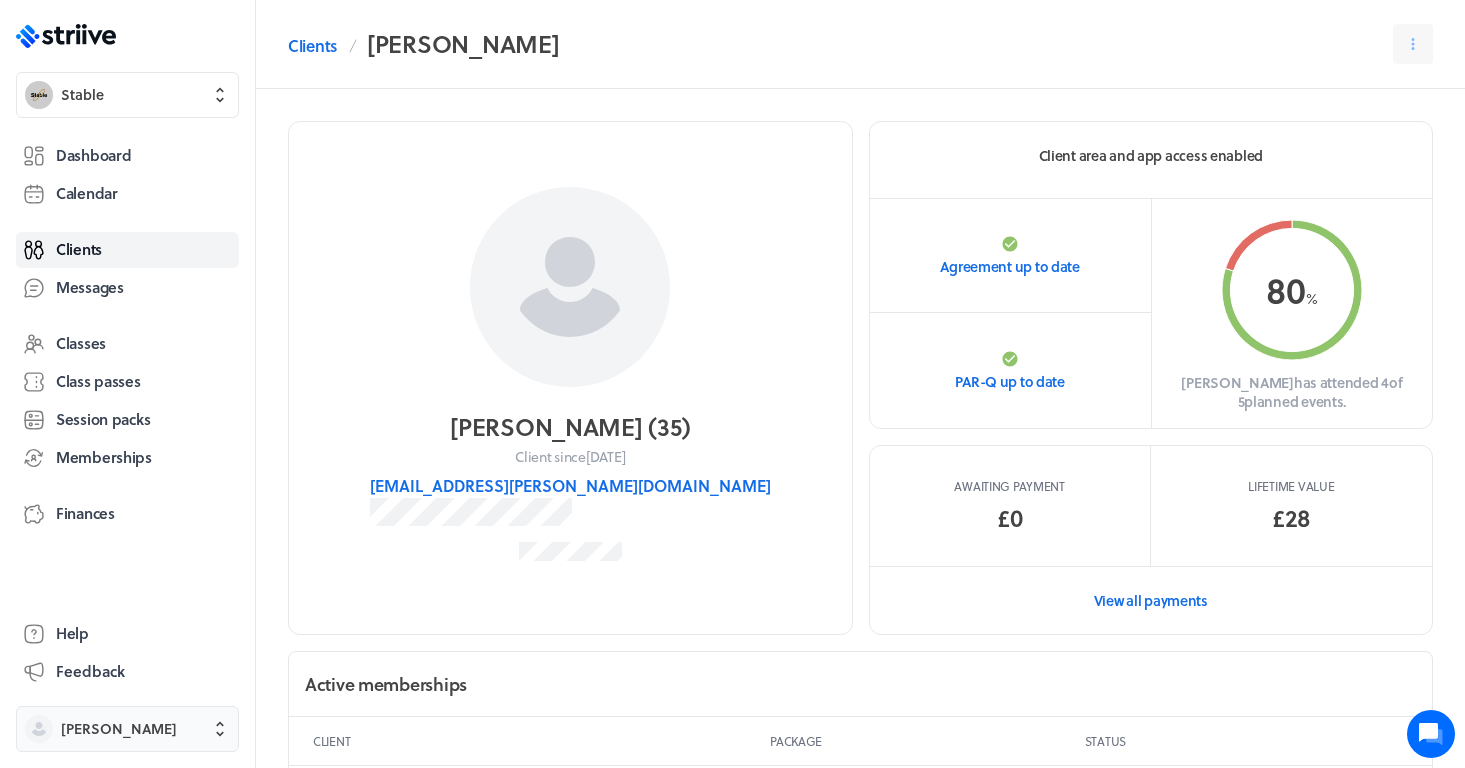 click on "[PERSON_NAME]" at bounding box center (119, 729) 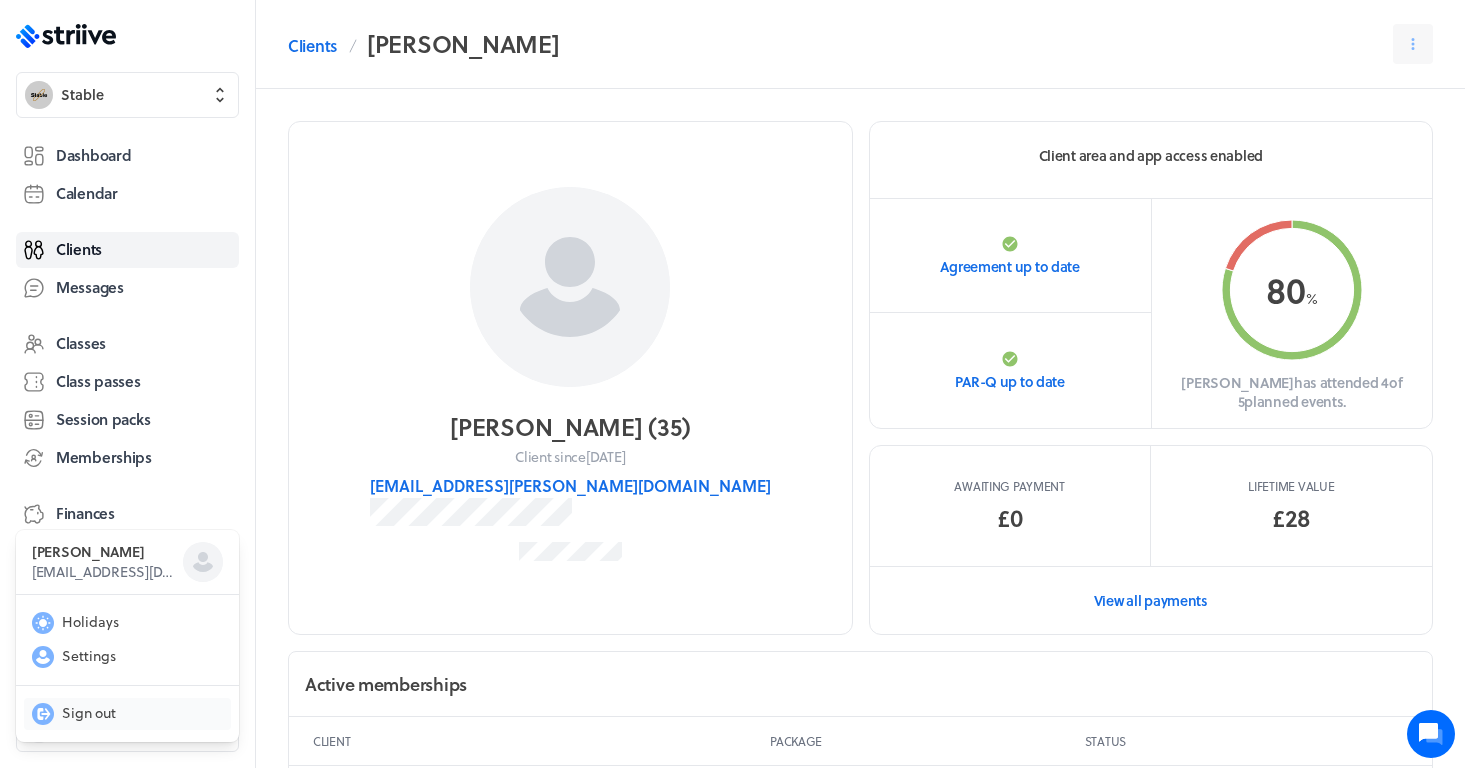 click on "Sign out" at bounding box center (127, 714) 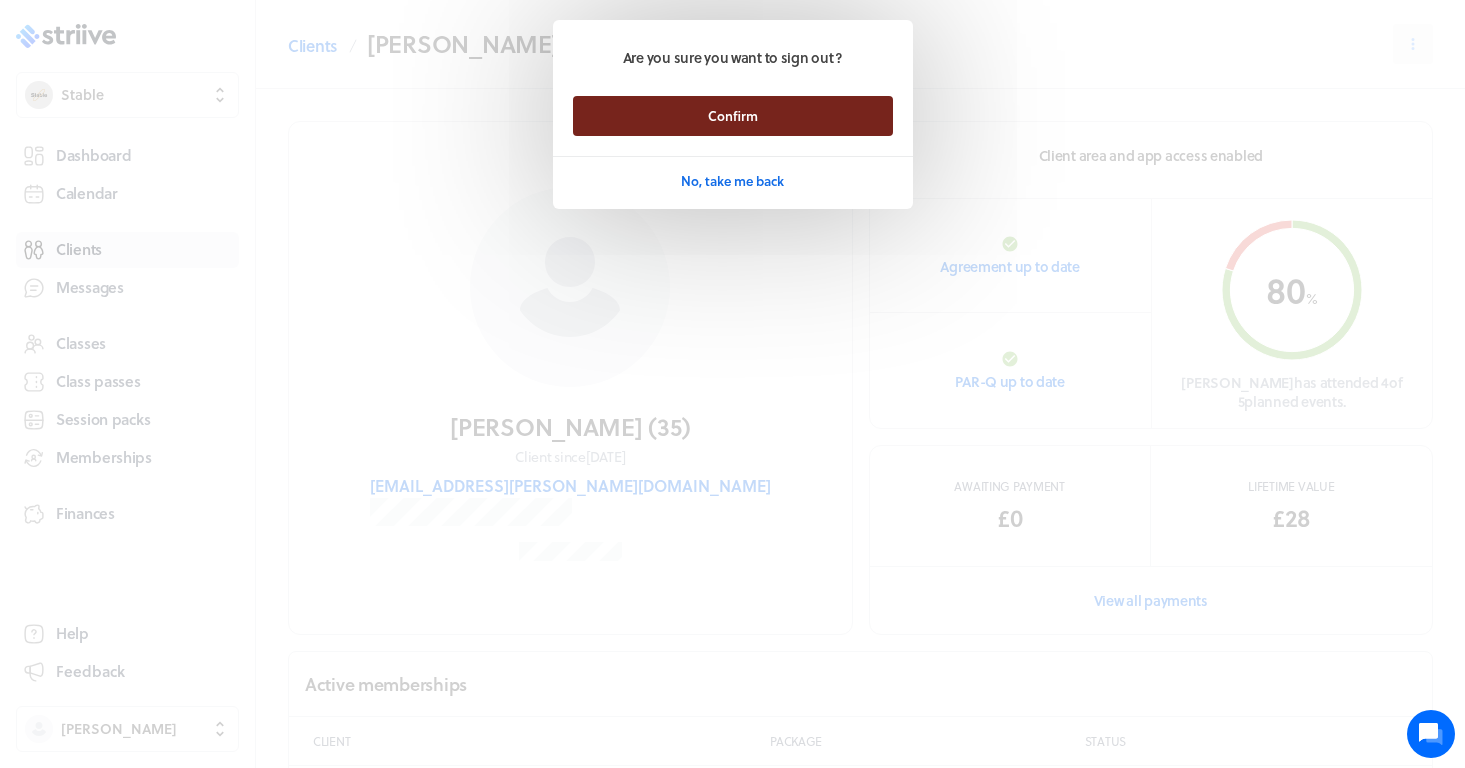 click on "Confirm" at bounding box center (733, 116) 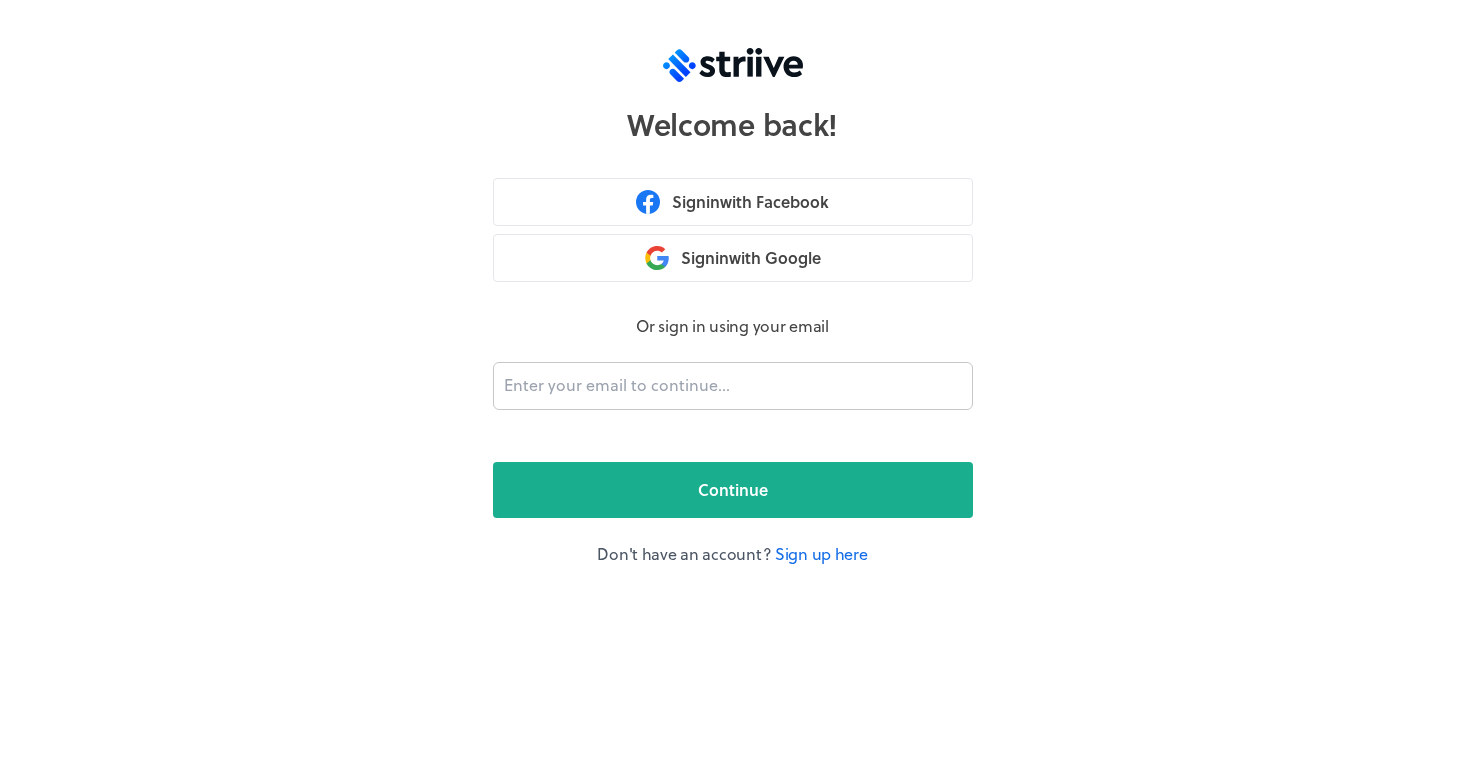 scroll, scrollTop: 0, scrollLeft: 0, axis: both 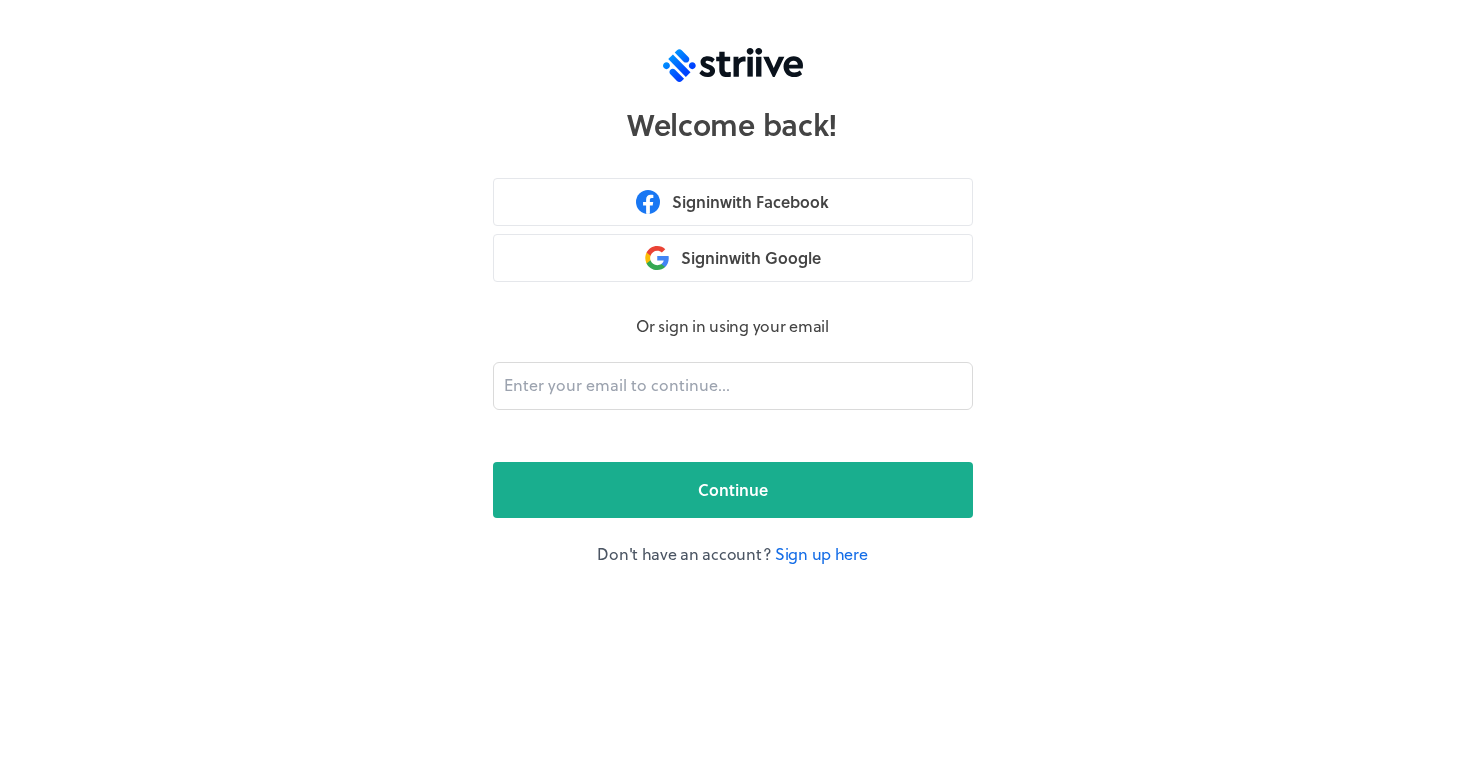 click on "Or sign in using your email Continue Don't have an account?   Sign up here" at bounding box center [733, 440] 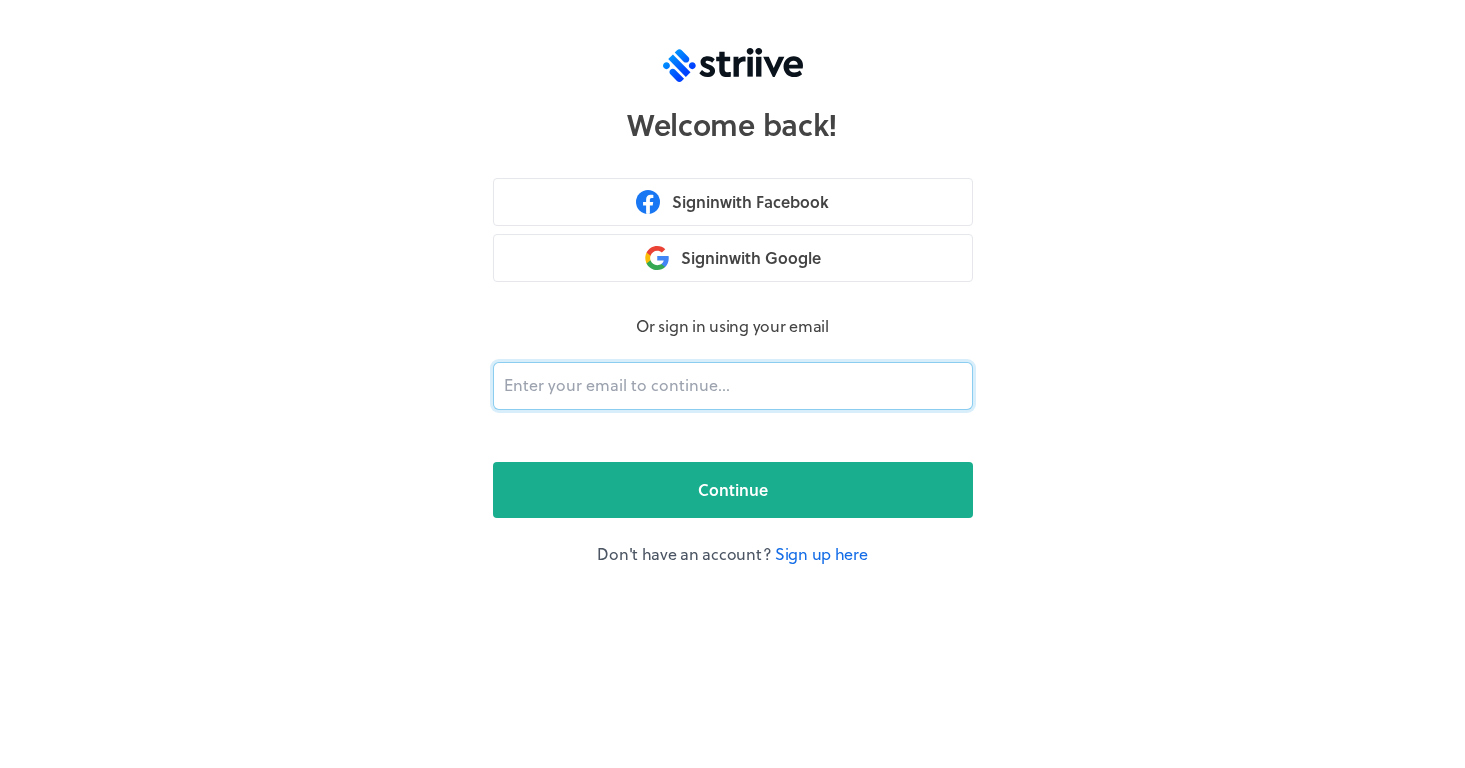 click at bounding box center [733, 386] 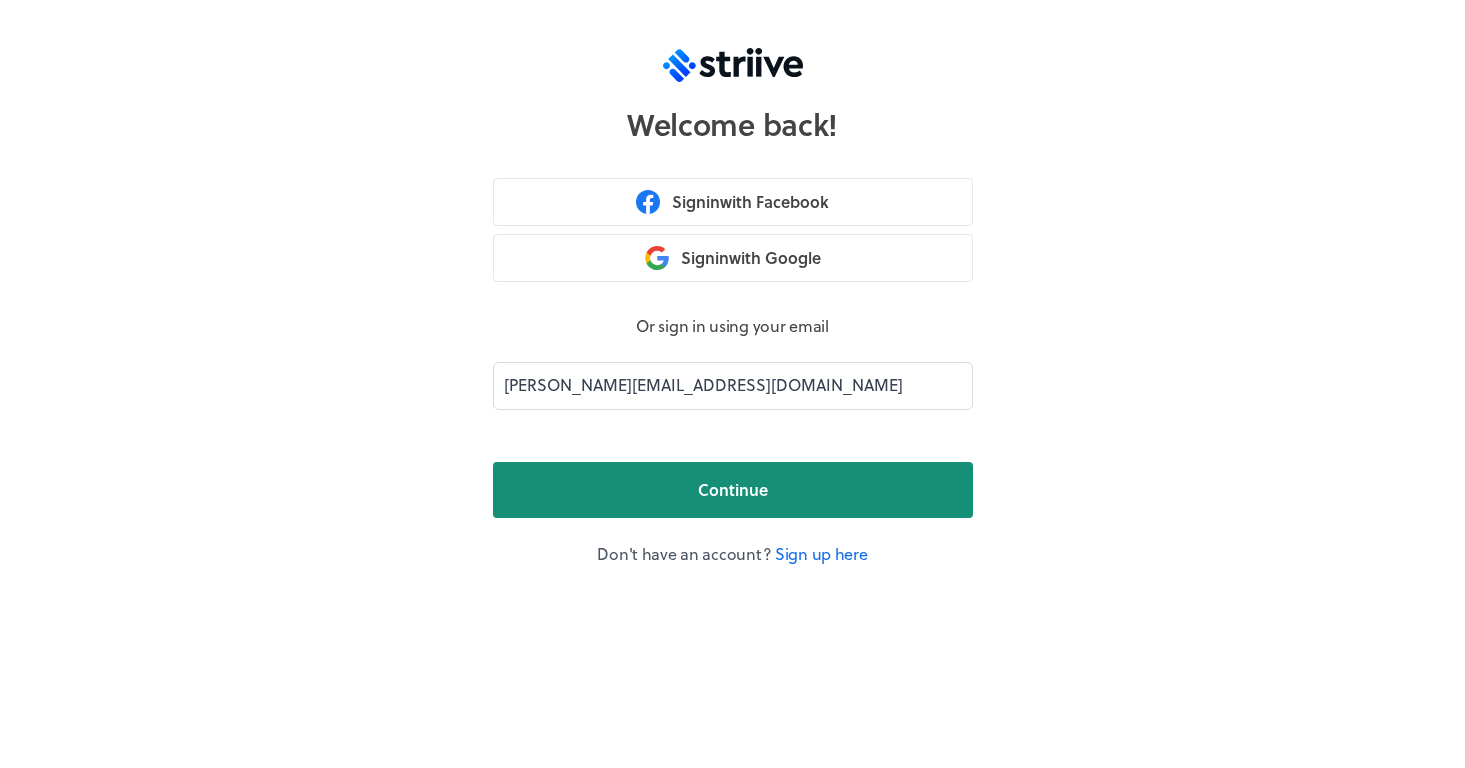 click on "Continue" at bounding box center [733, 490] 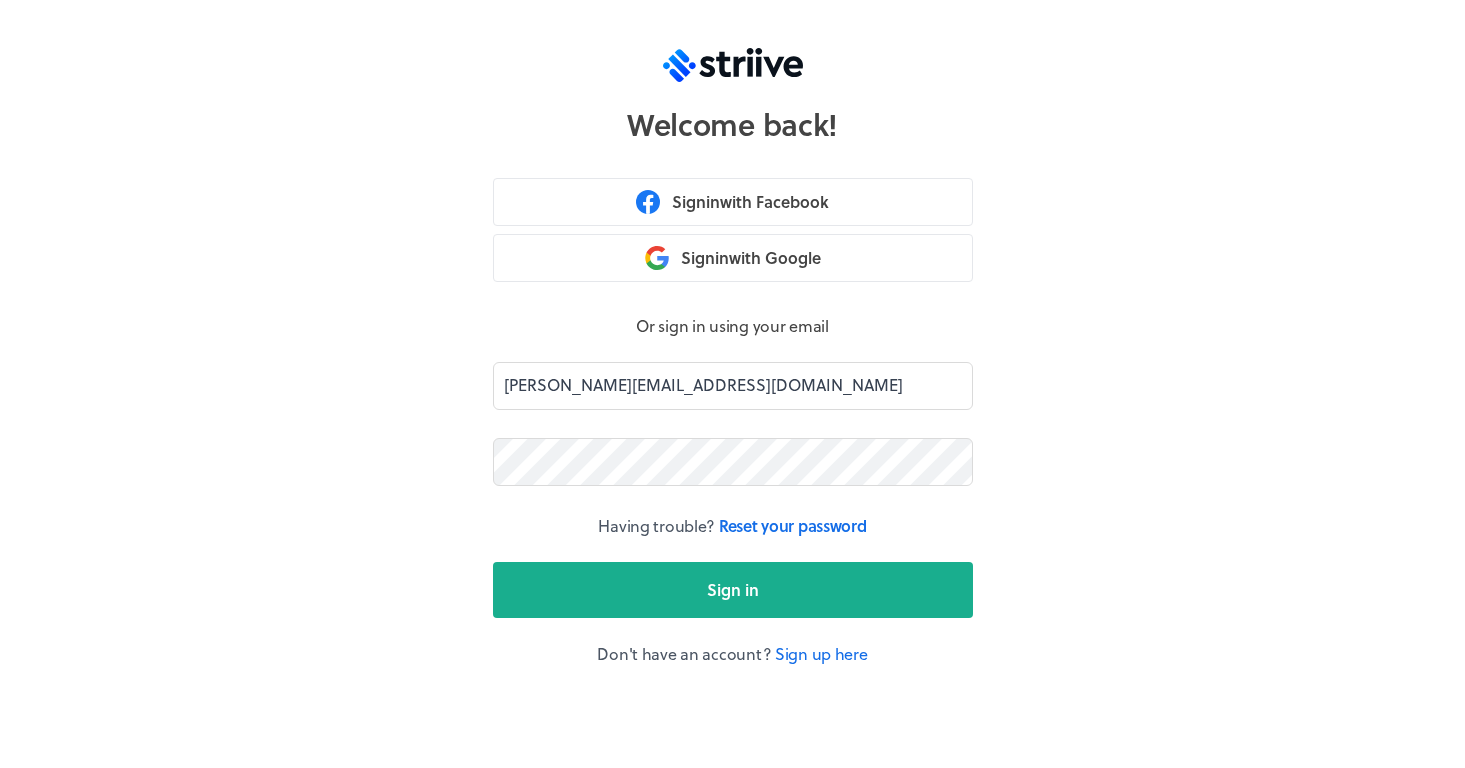 click on "Sign in" at bounding box center [733, 590] 